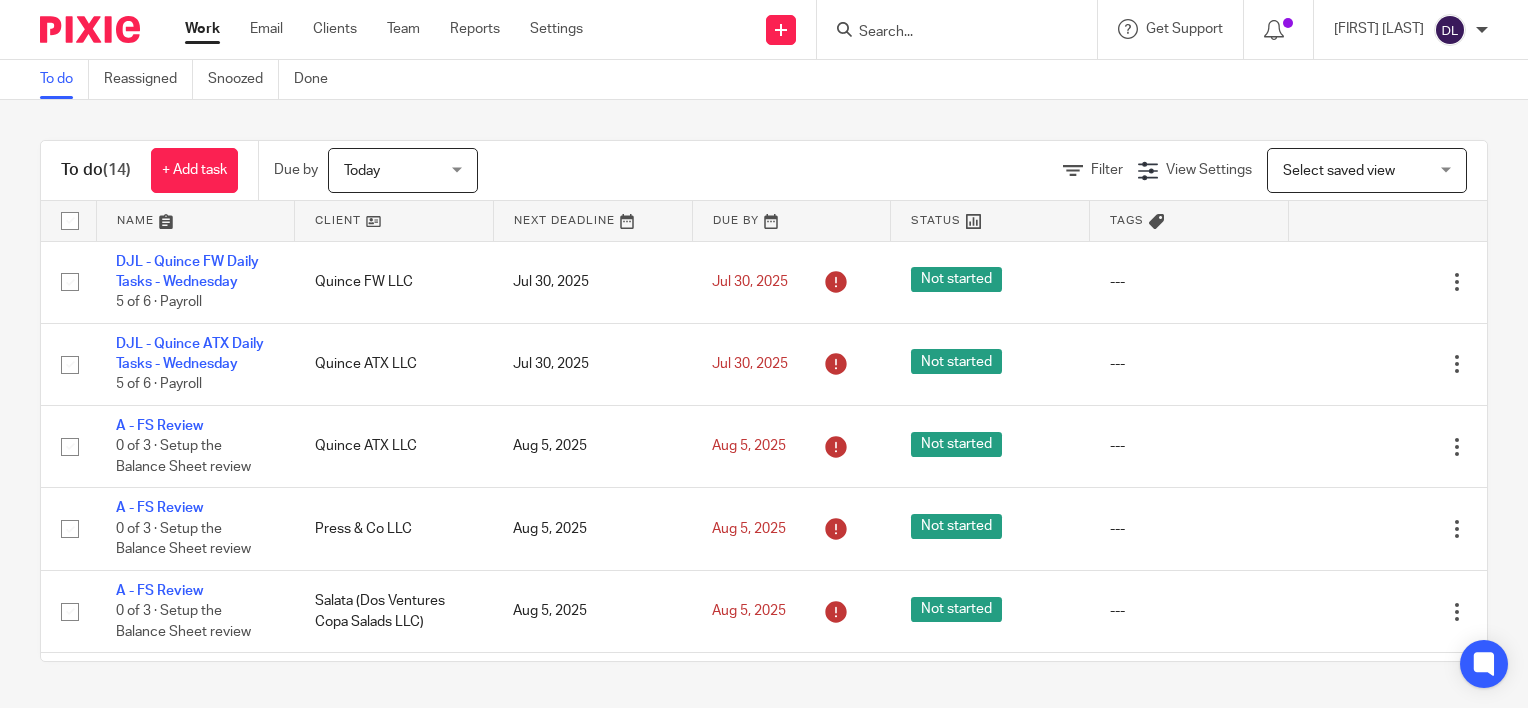 scroll, scrollTop: 0, scrollLeft: 0, axis: both 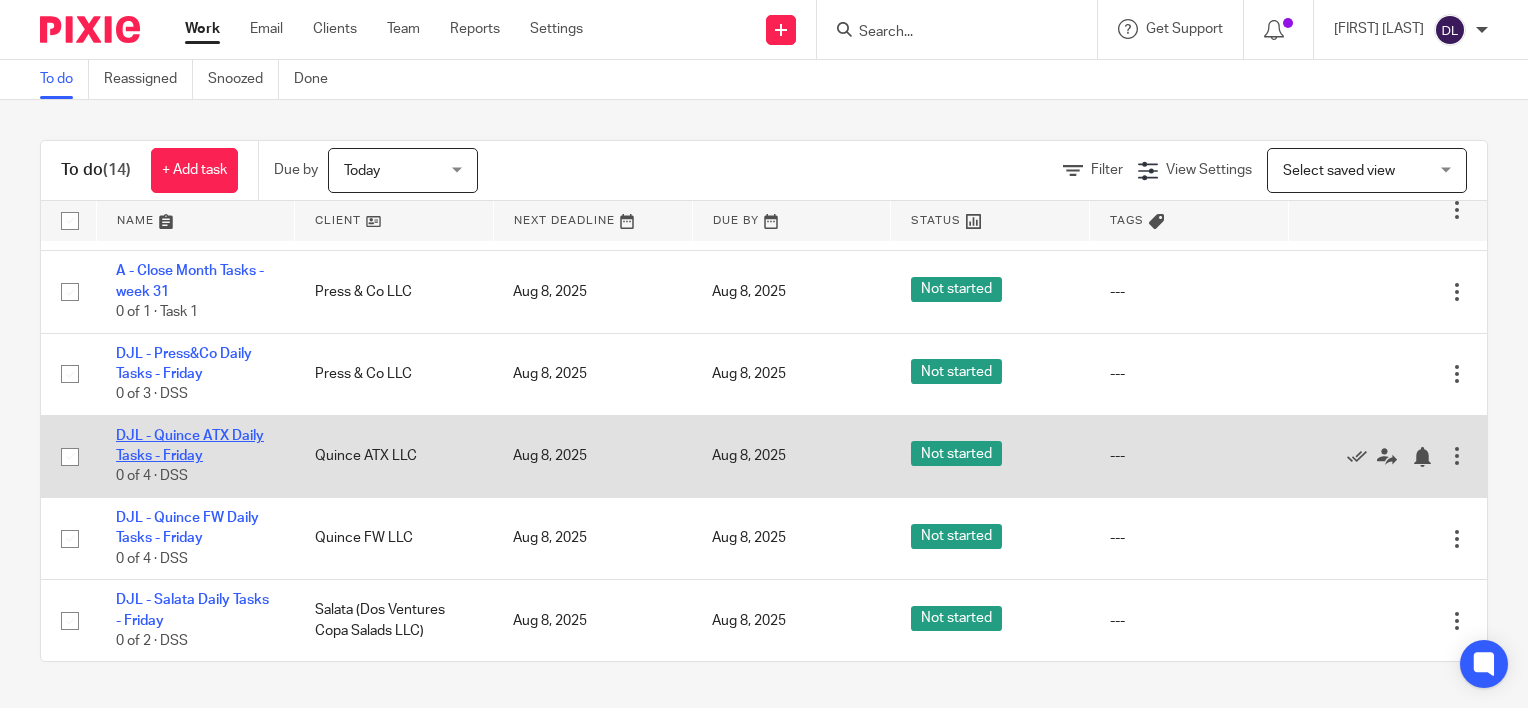 click on "DJL - Quince ATX Daily Tasks - Friday" at bounding box center (190, 446) 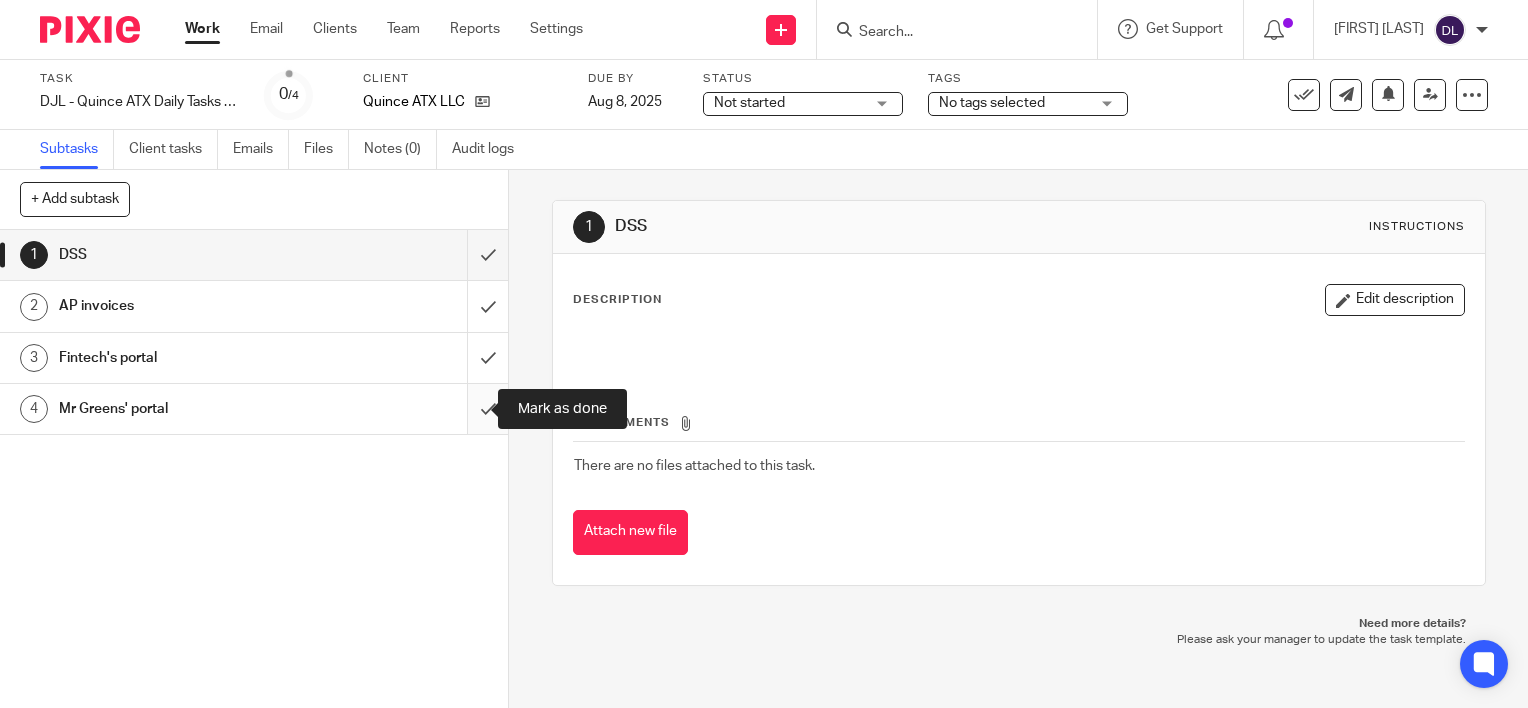 scroll, scrollTop: 0, scrollLeft: 0, axis: both 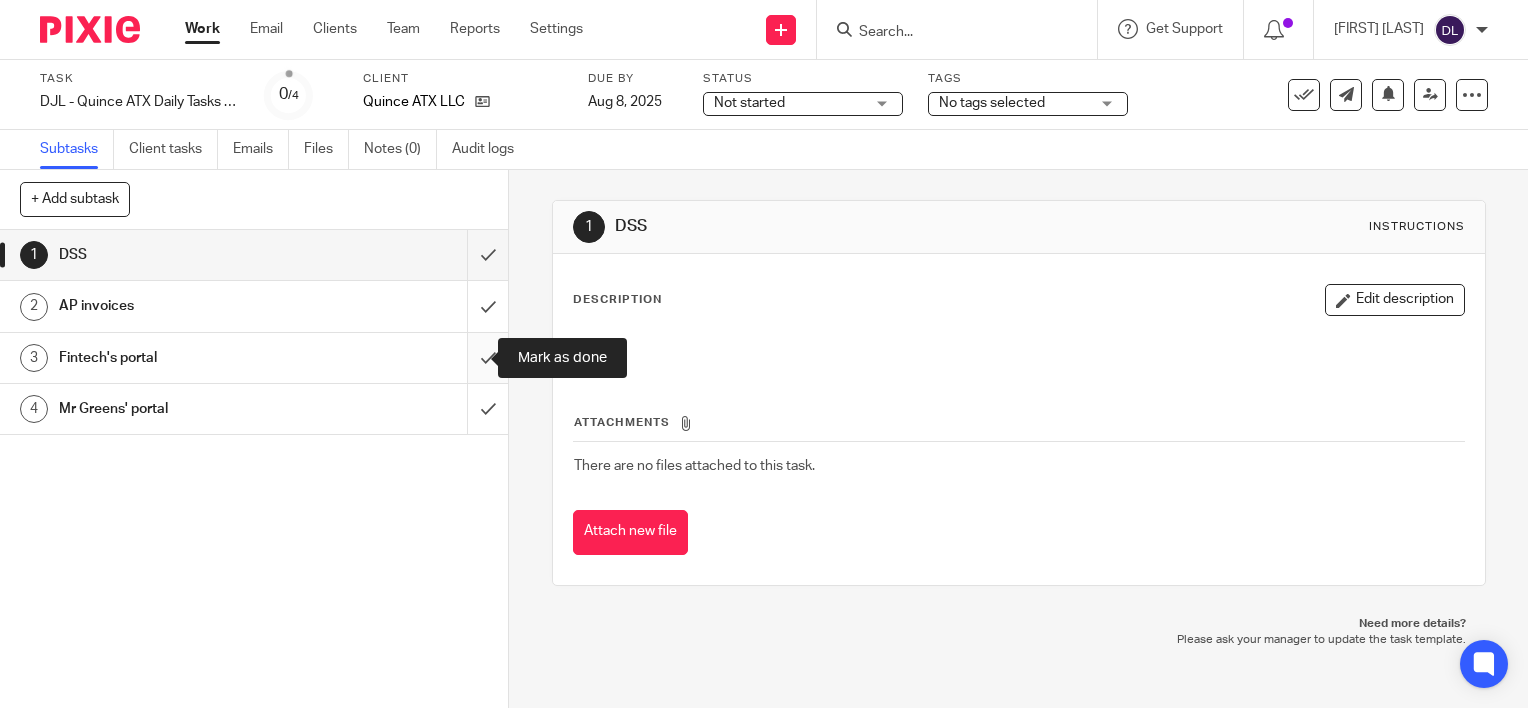 click at bounding box center [254, 358] 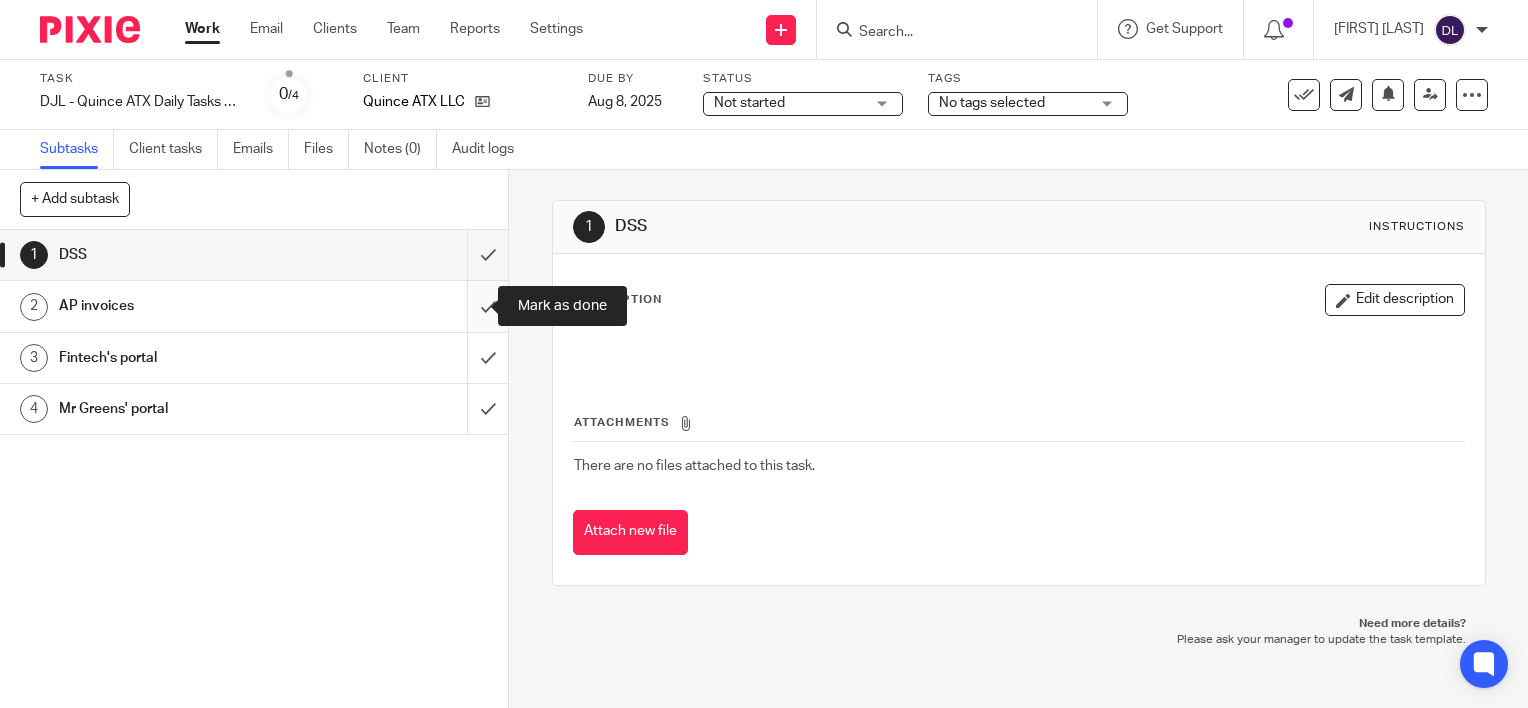 click at bounding box center (254, 306) 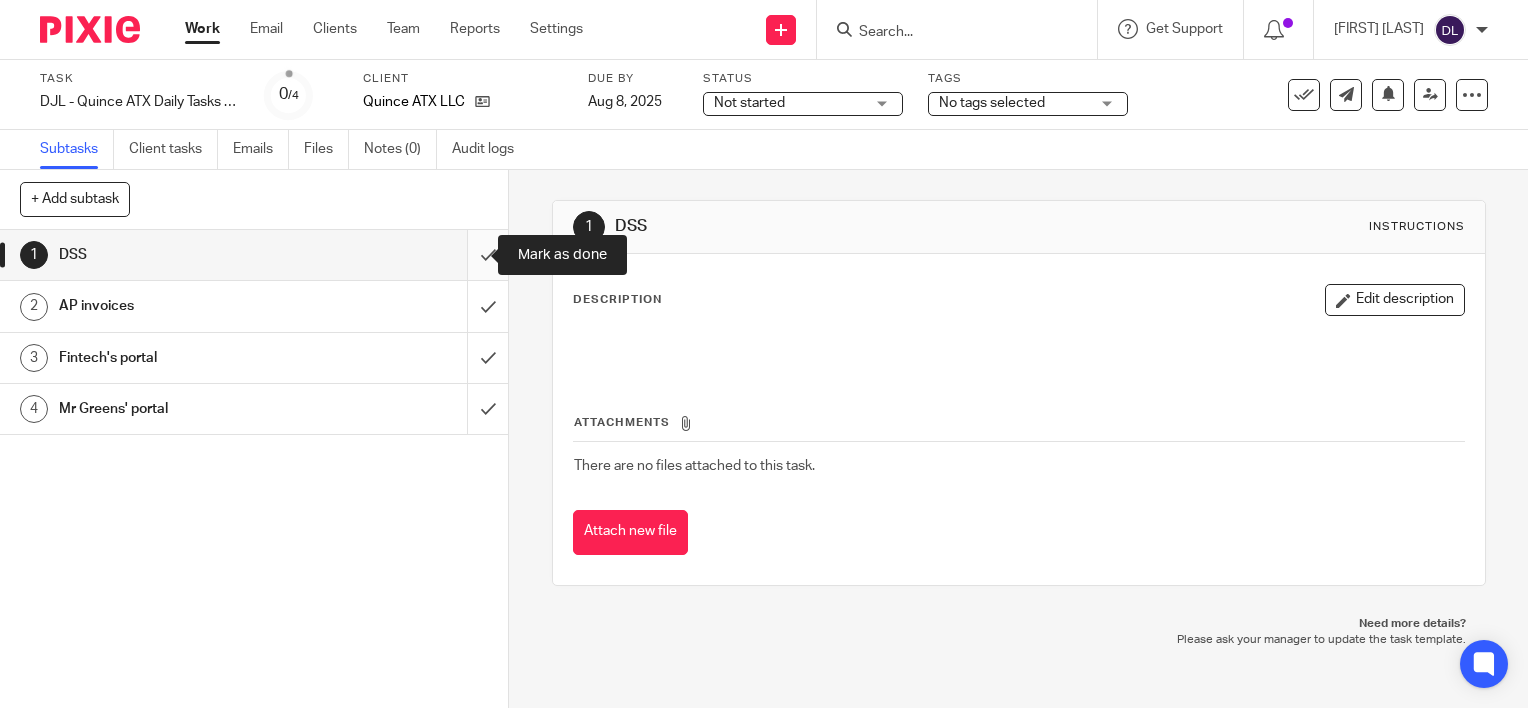 click at bounding box center (254, 255) 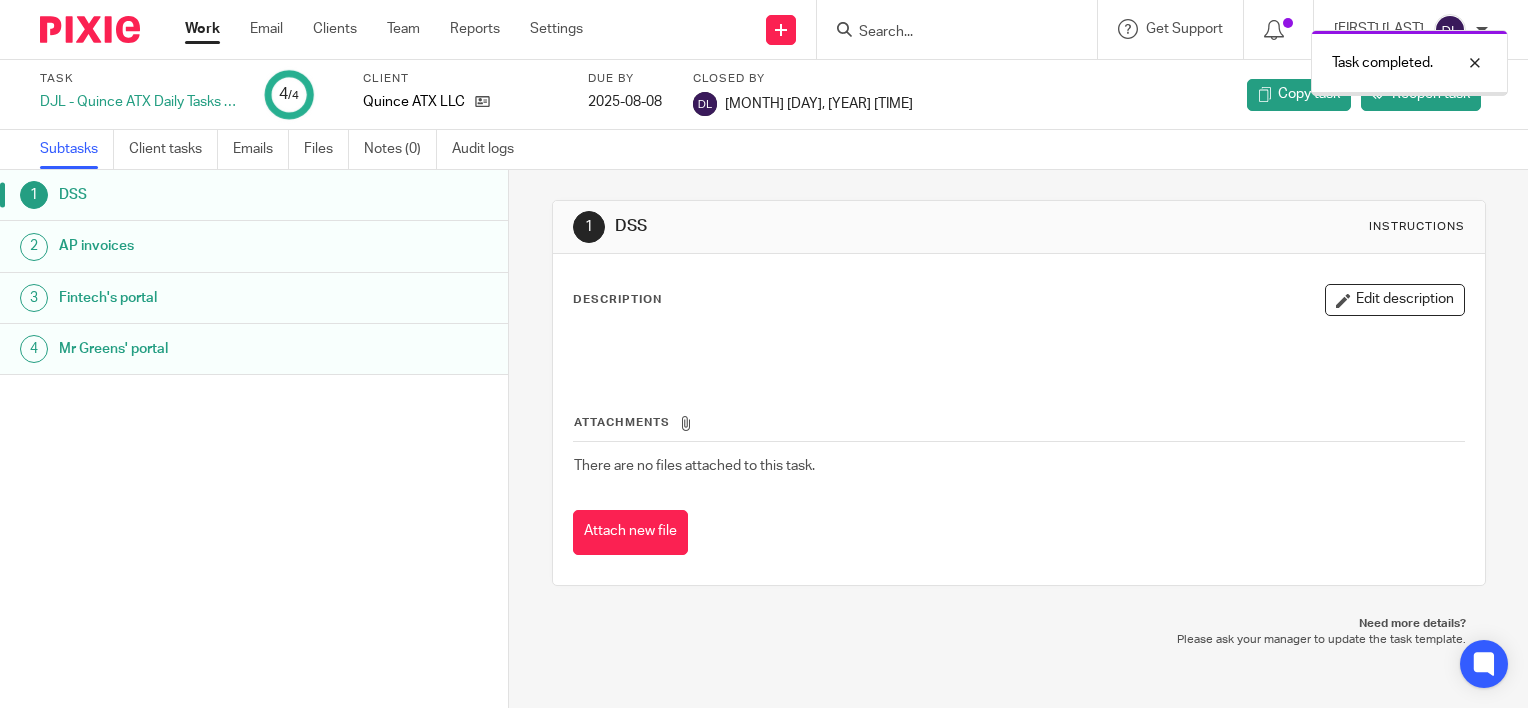 scroll, scrollTop: 0, scrollLeft: 0, axis: both 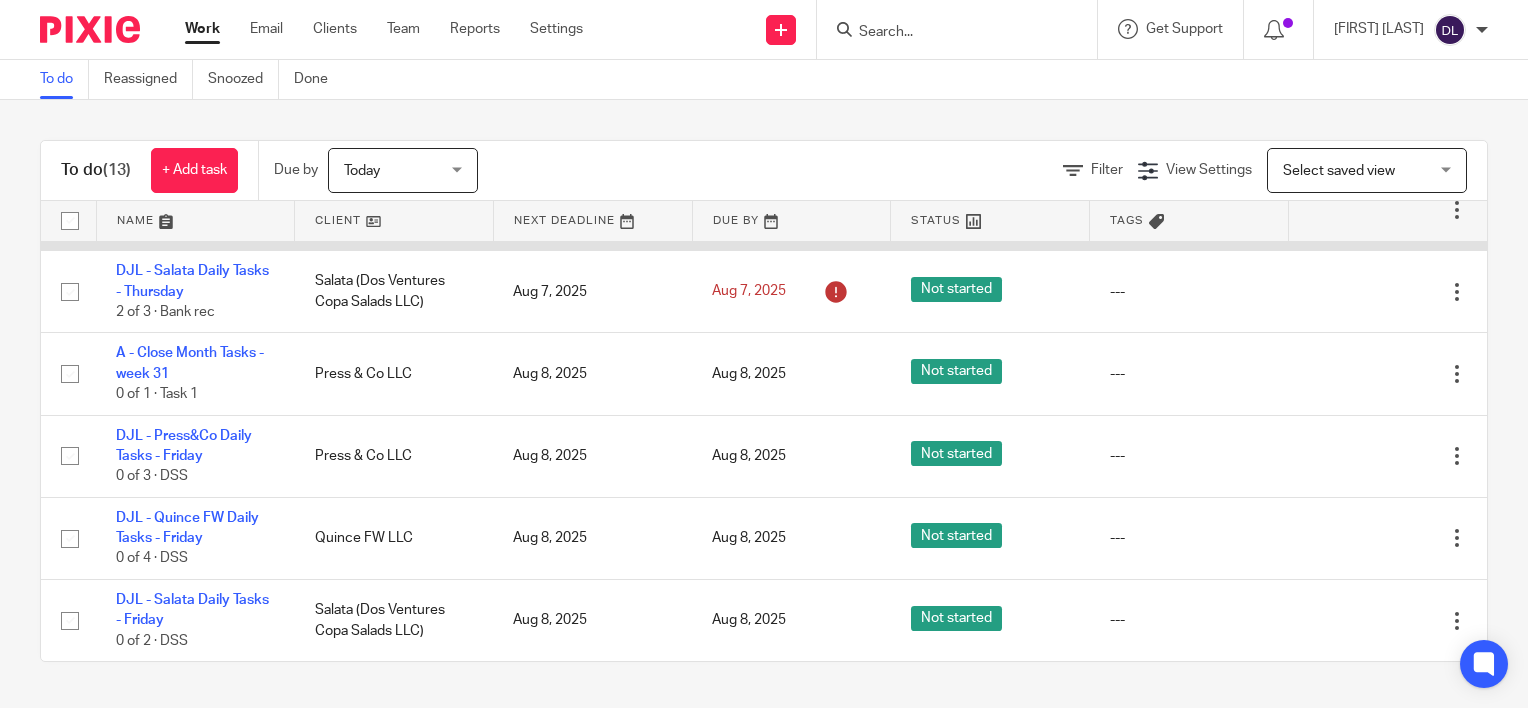 click on "DJL - Quince FW Daily Tasks - Friday" at bounding box center (187, 528) 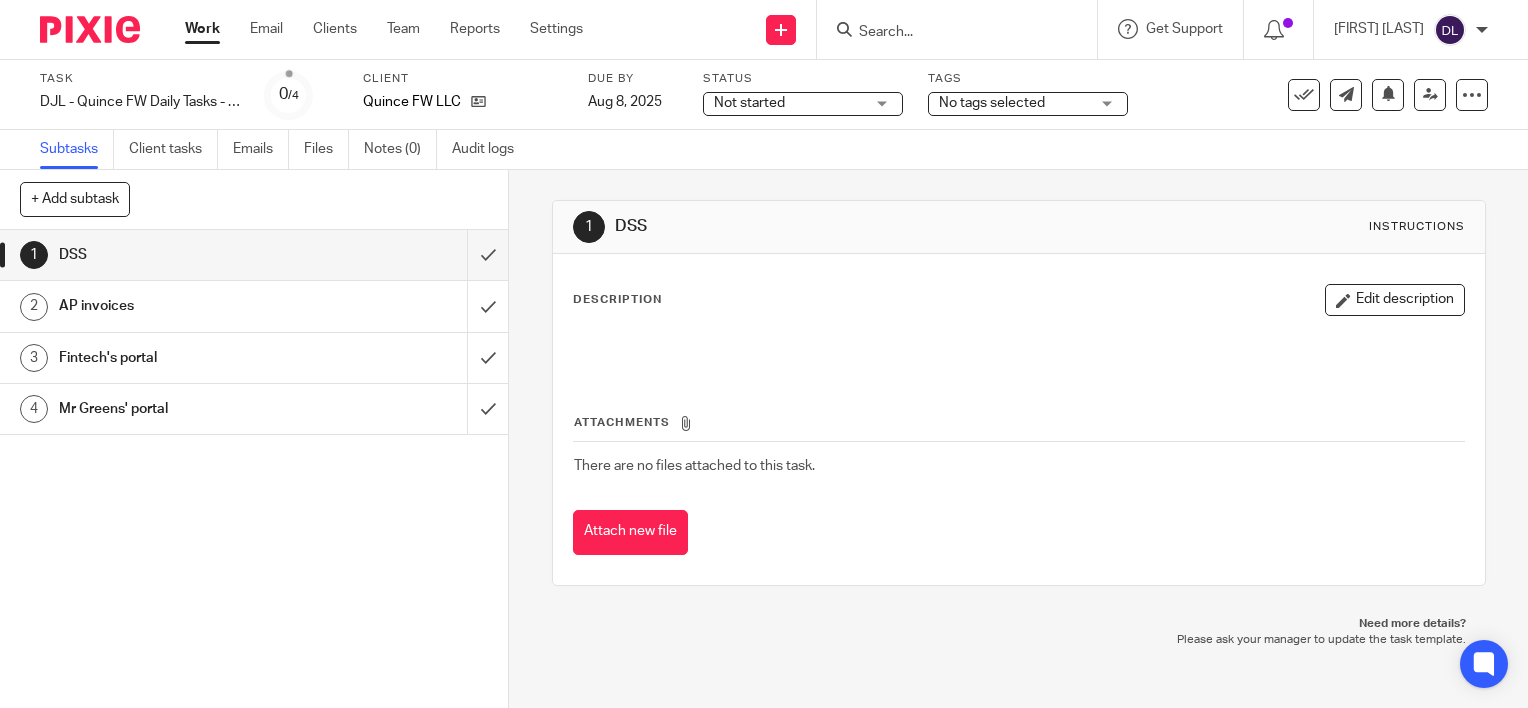 scroll, scrollTop: 0, scrollLeft: 0, axis: both 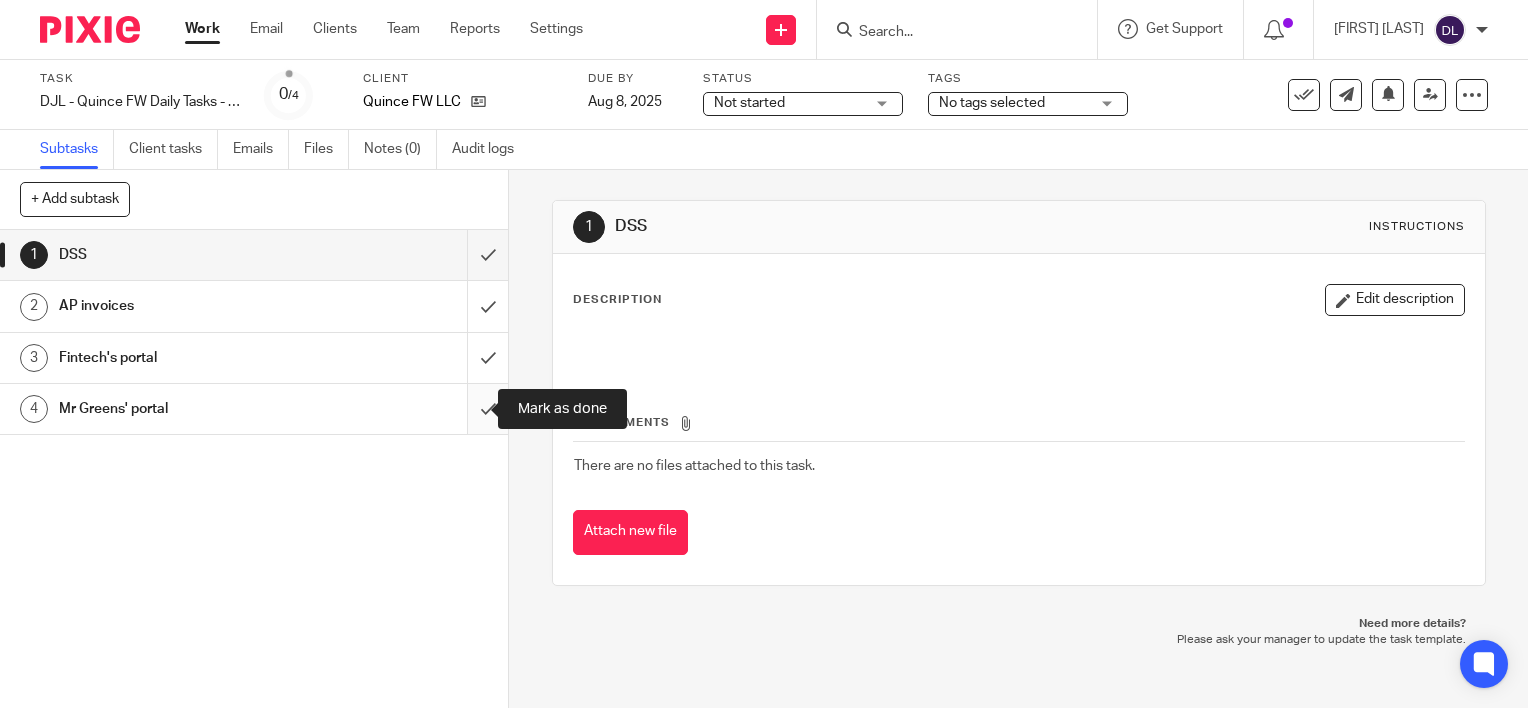 click at bounding box center (254, 409) 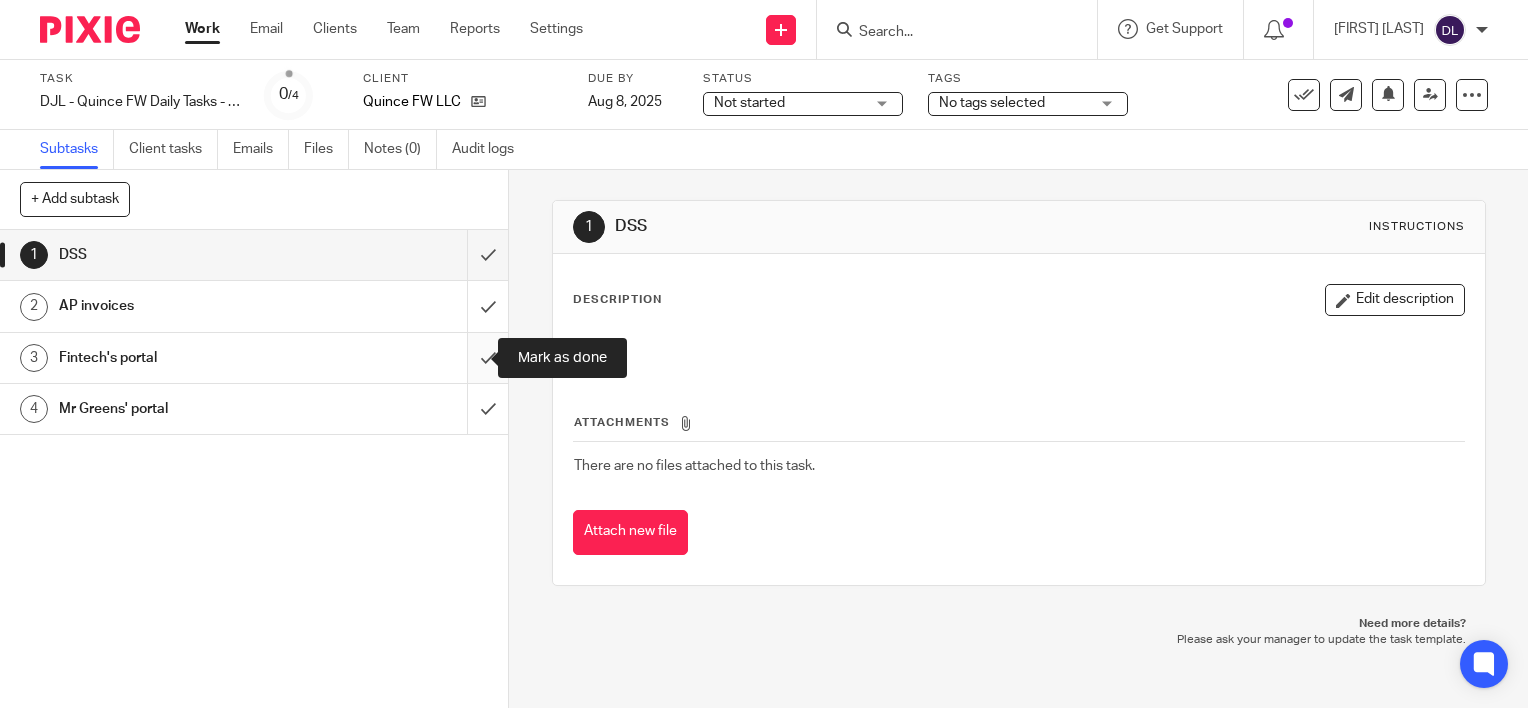 click at bounding box center (254, 358) 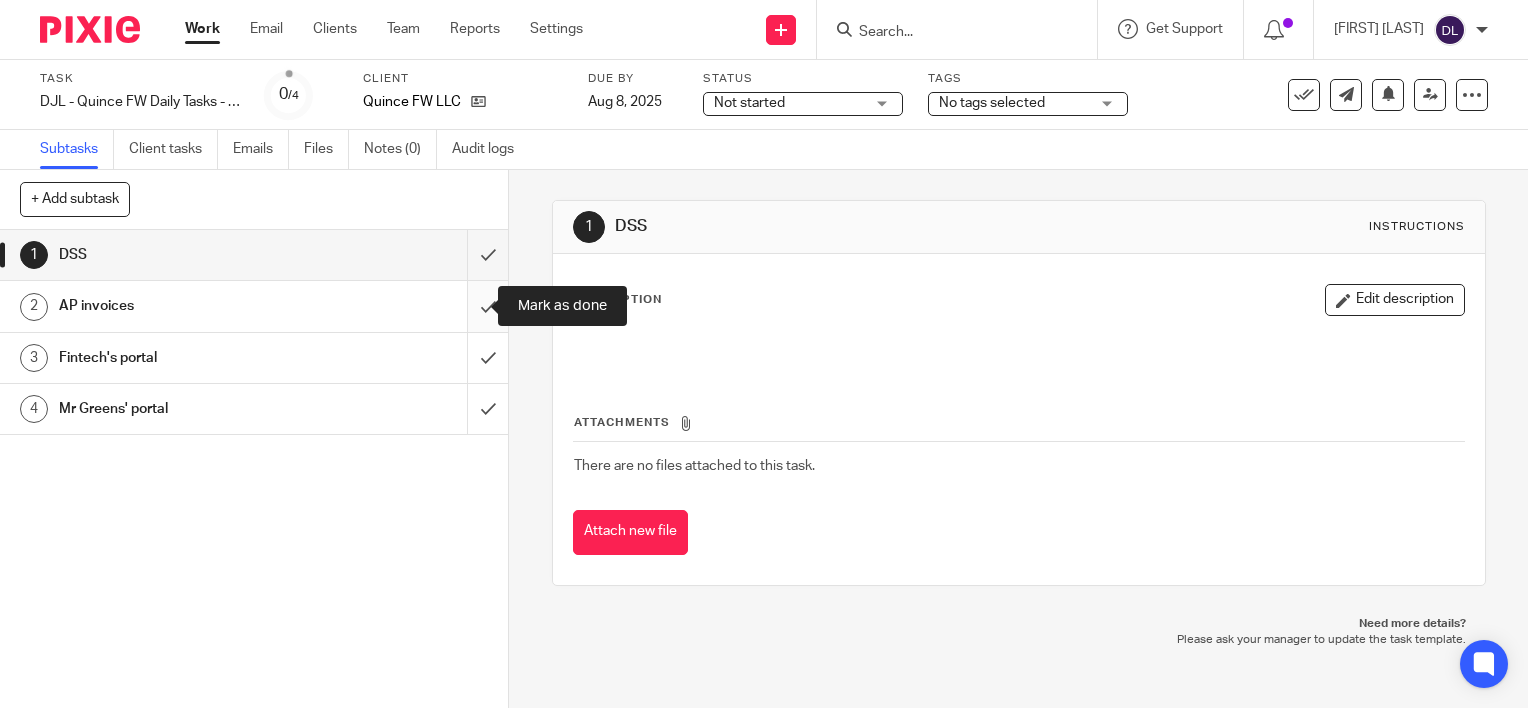 click at bounding box center [254, 306] 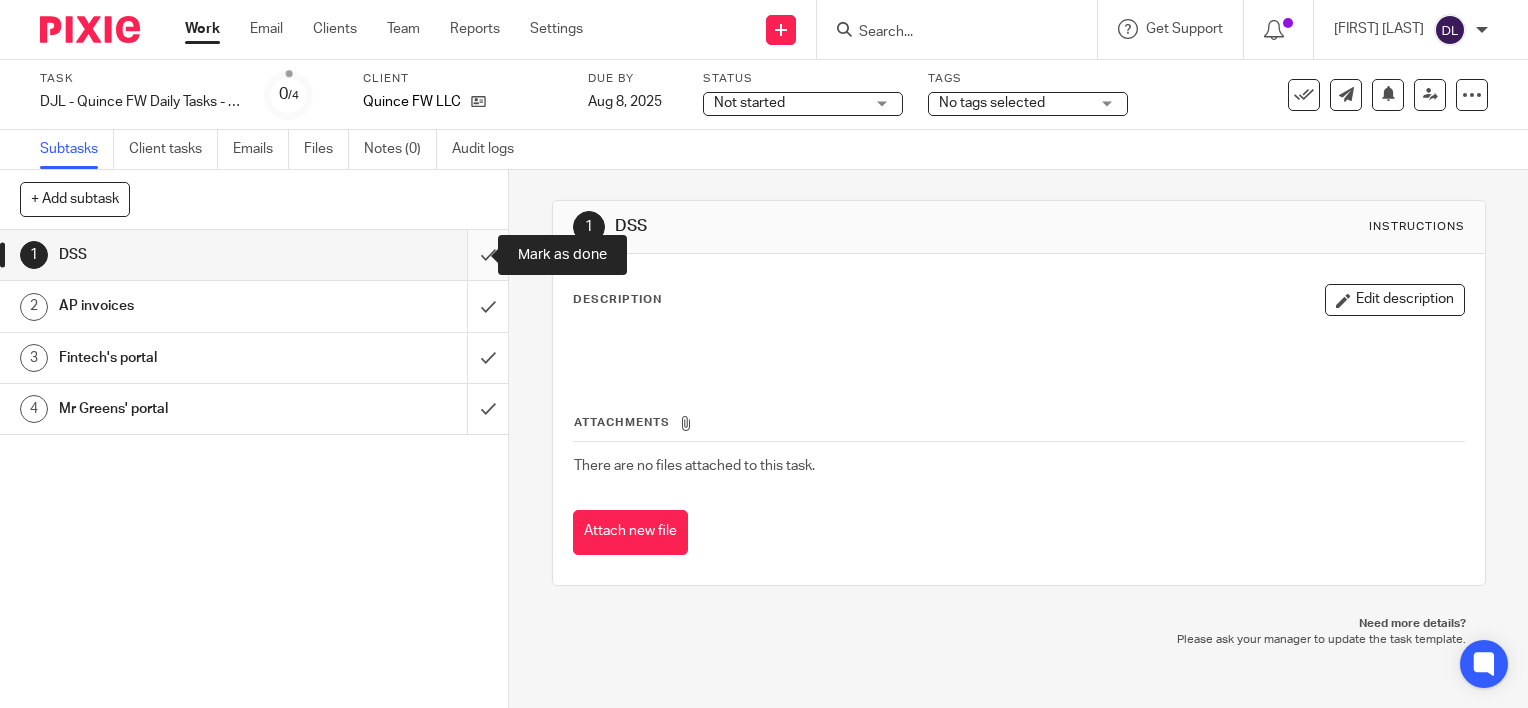 click at bounding box center [254, 255] 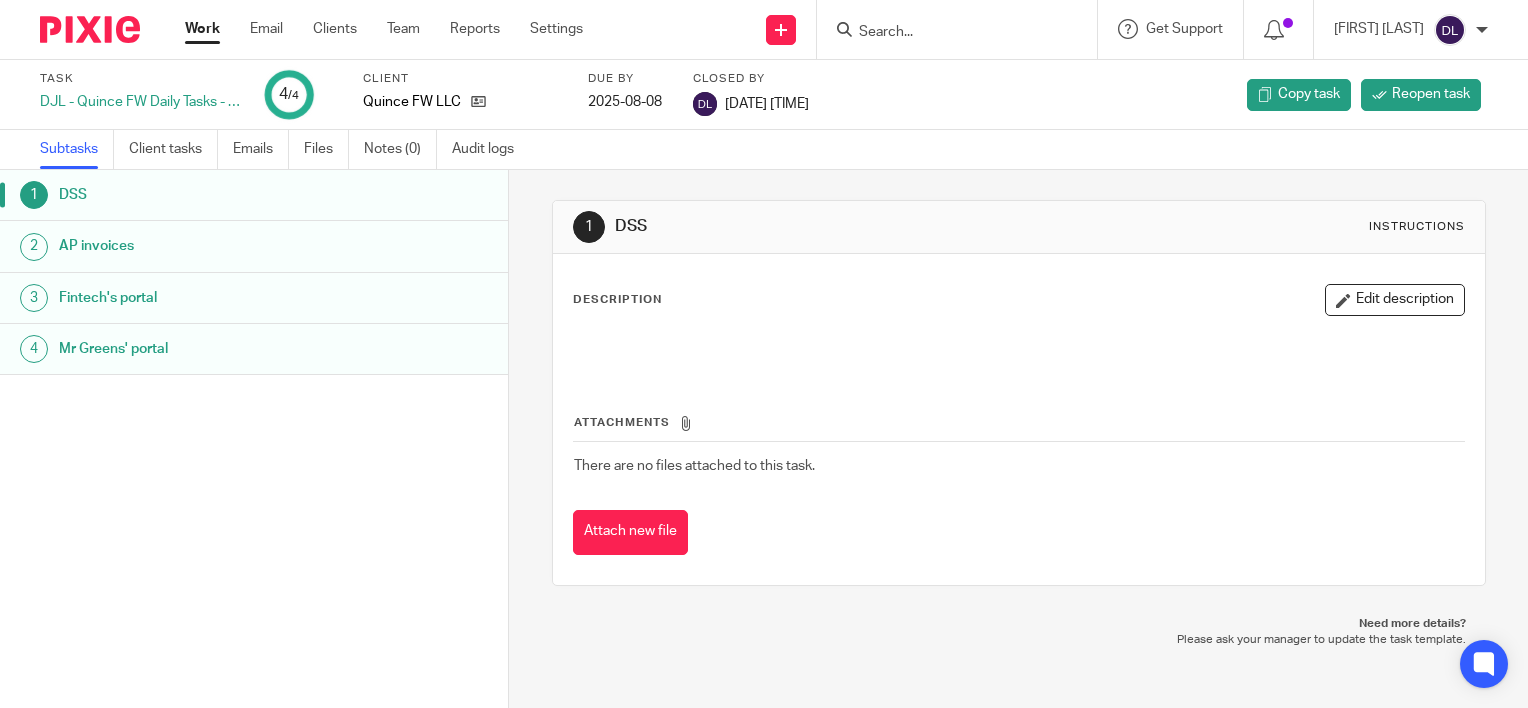 scroll, scrollTop: 0, scrollLeft: 0, axis: both 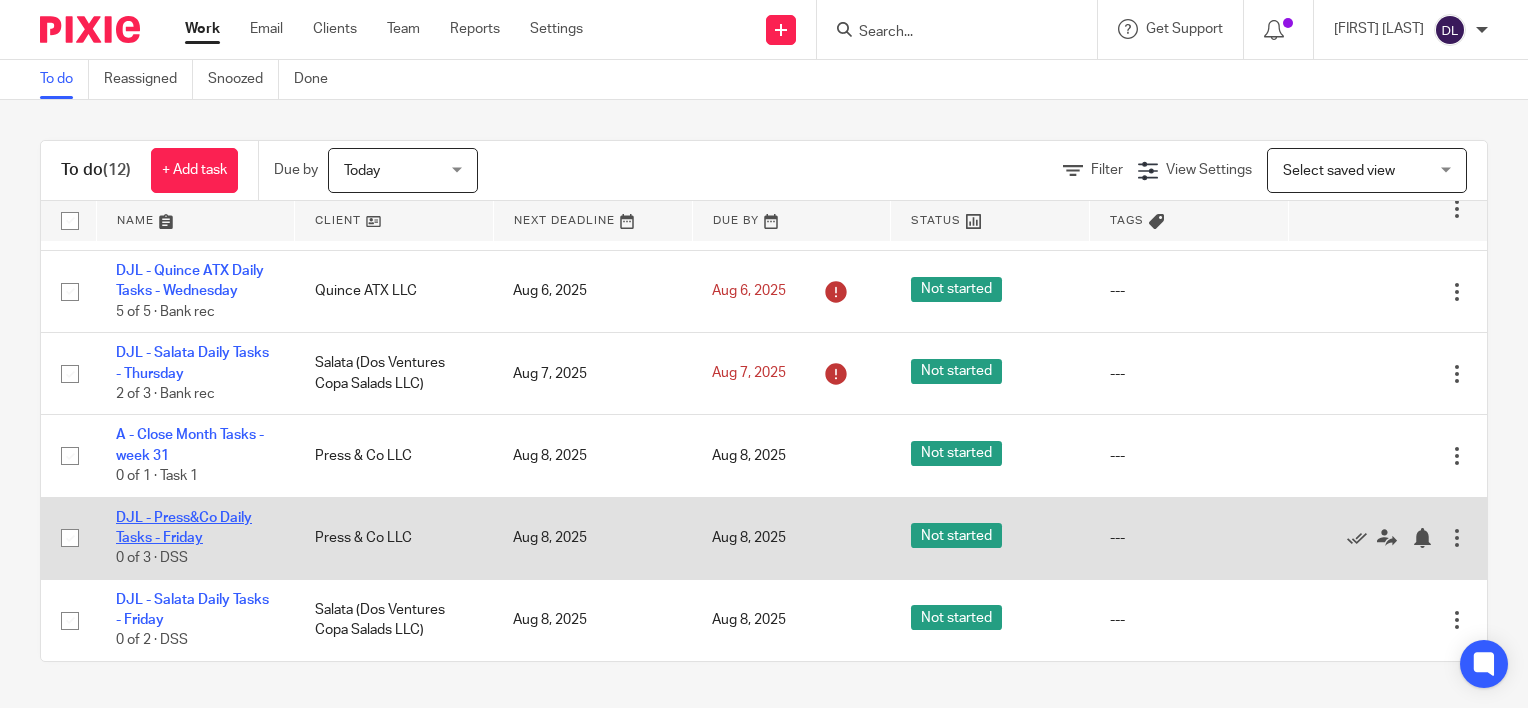 click on "DJL - Press&Co Daily Tasks - Friday" at bounding box center (184, 528) 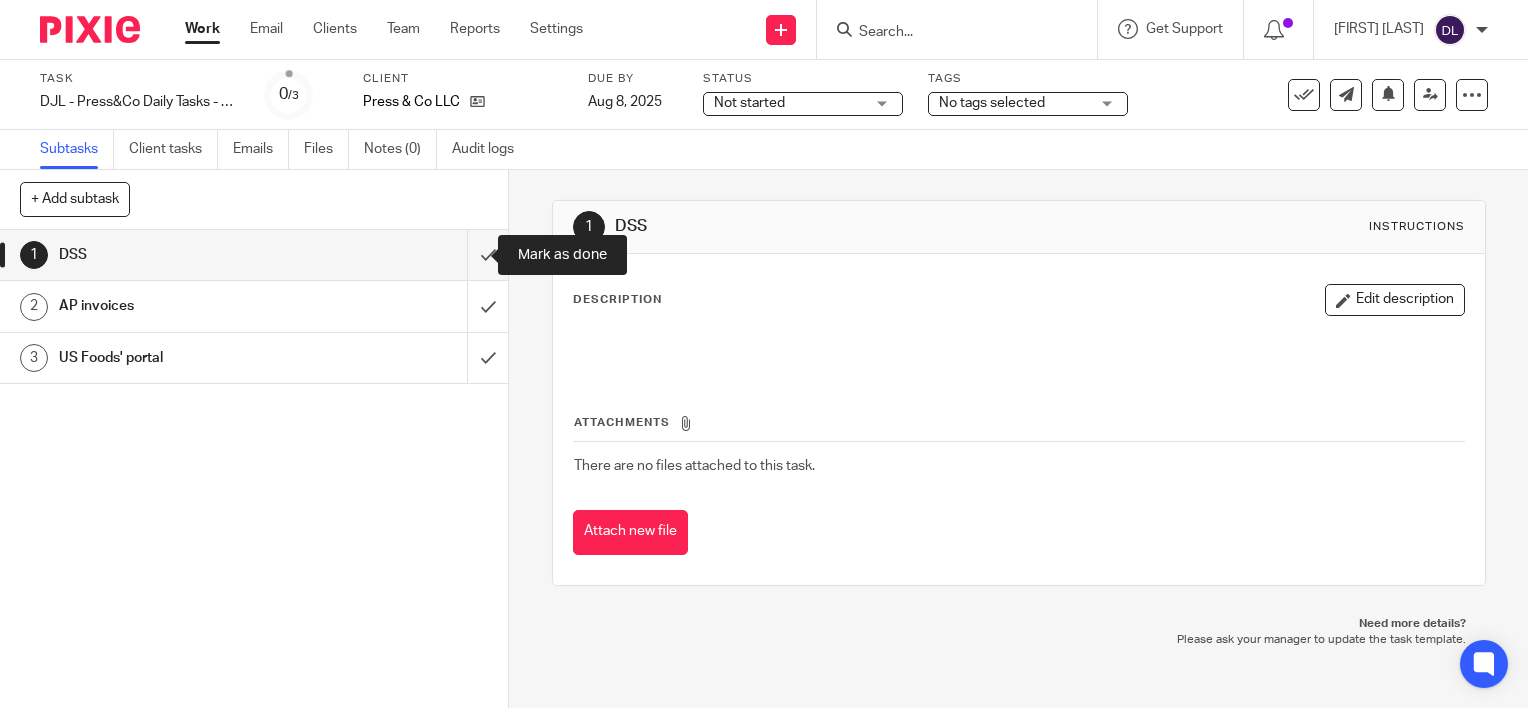 scroll, scrollTop: 0, scrollLeft: 0, axis: both 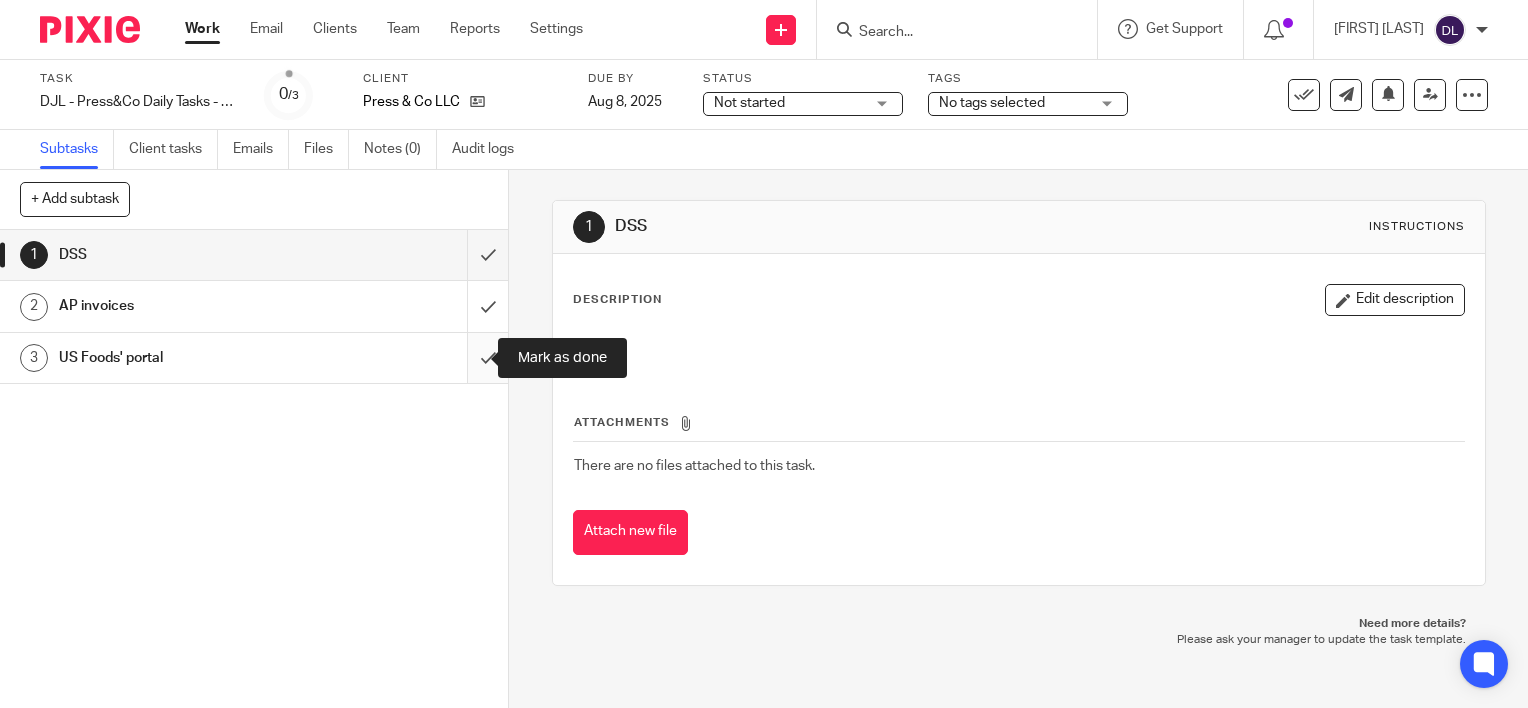 click at bounding box center [254, 358] 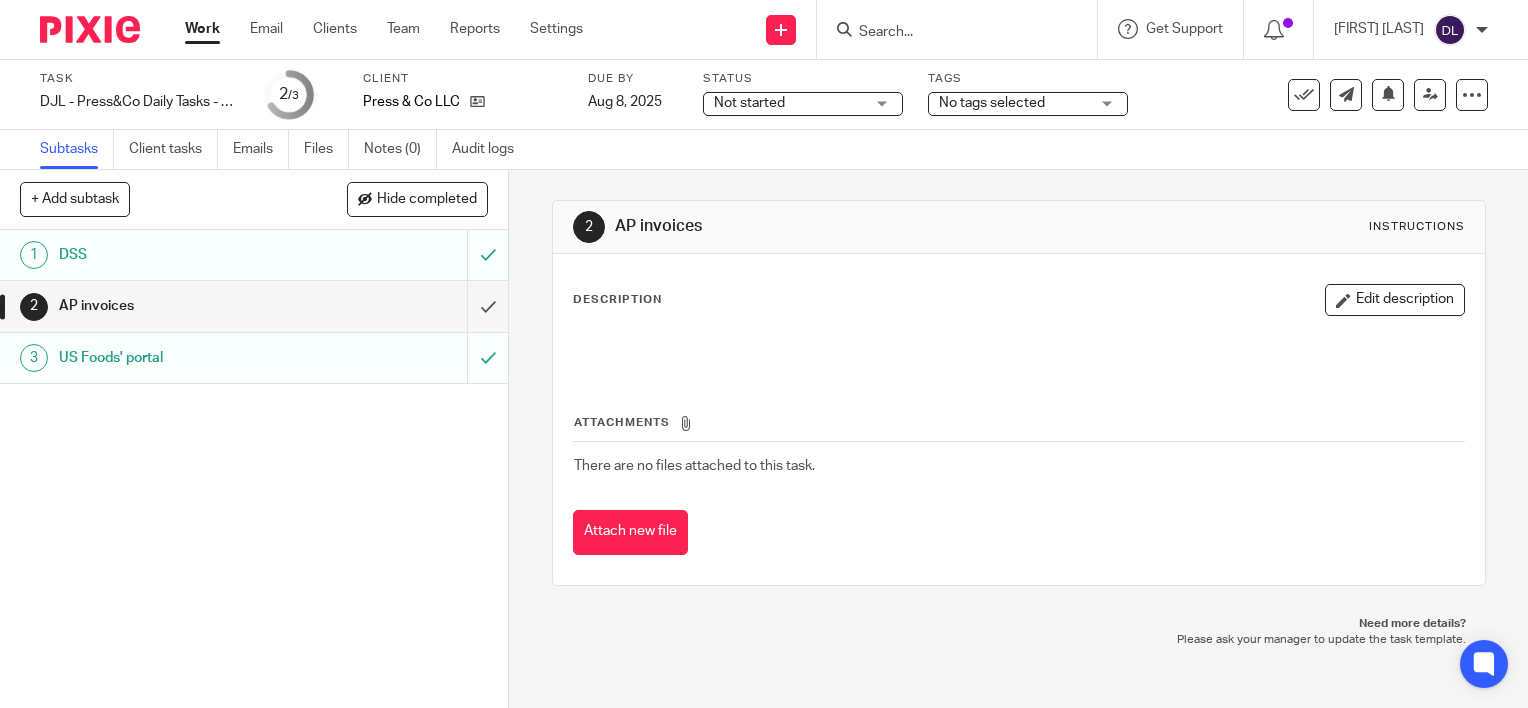 scroll, scrollTop: 0, scrollLeft: 0, axis: both 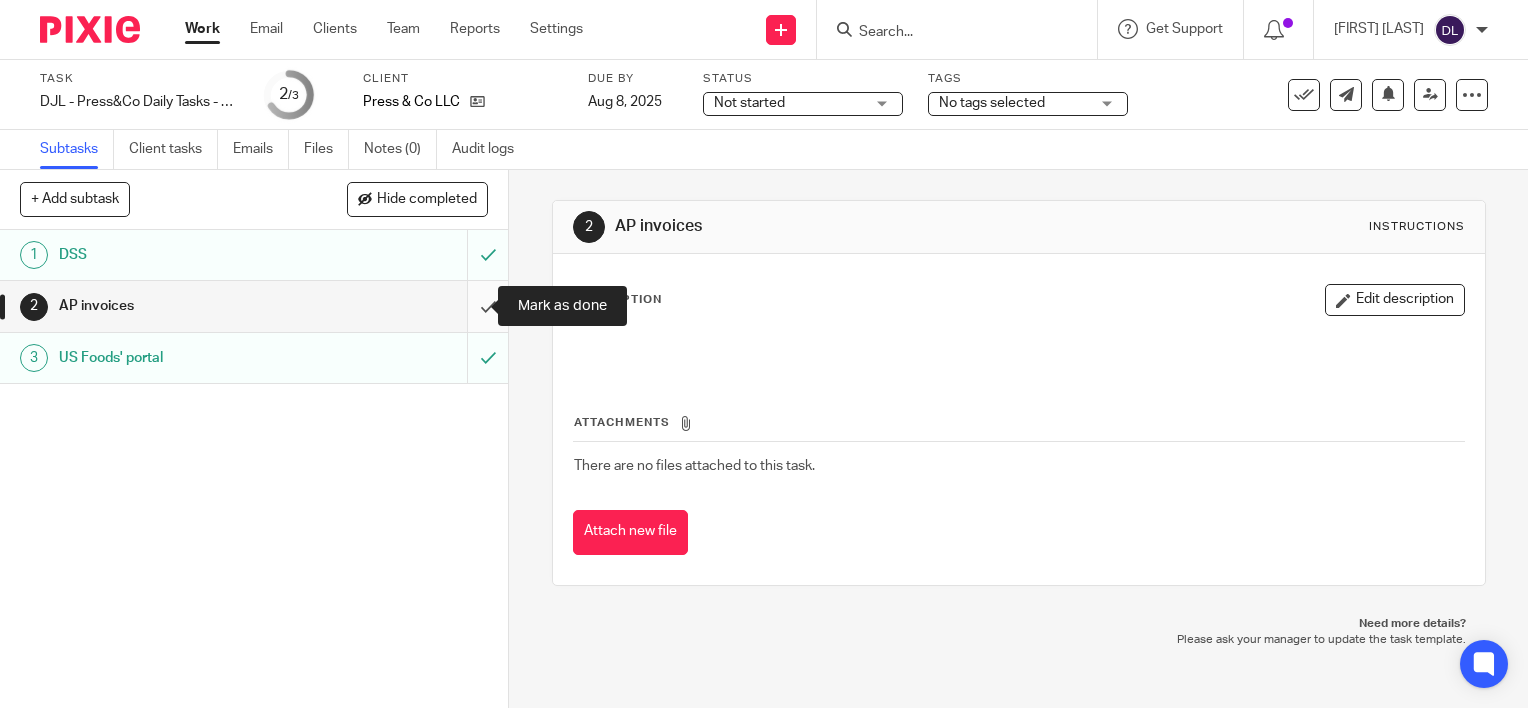 click at bounding box center (254, 306) 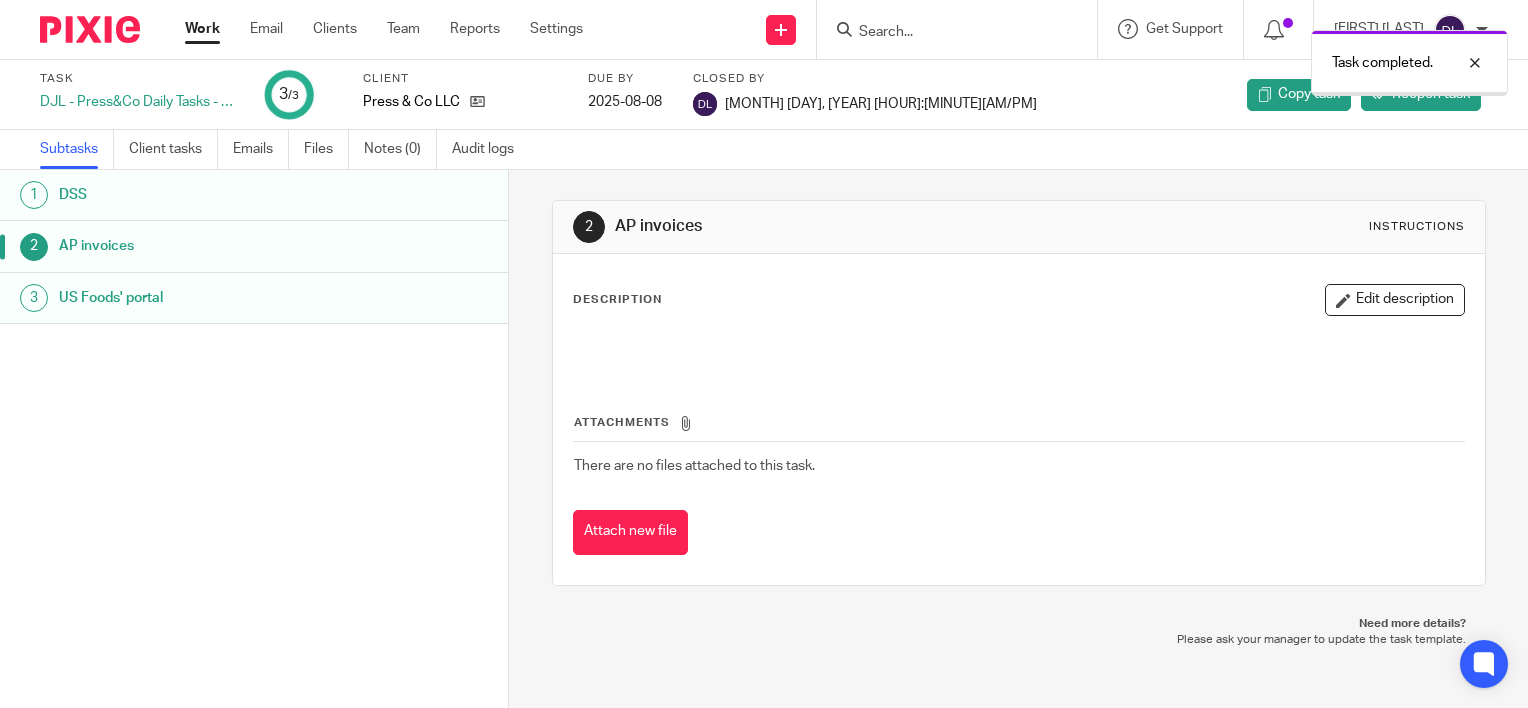 scroll, scrollTop: 0, scrollLeft: 0, axis: both 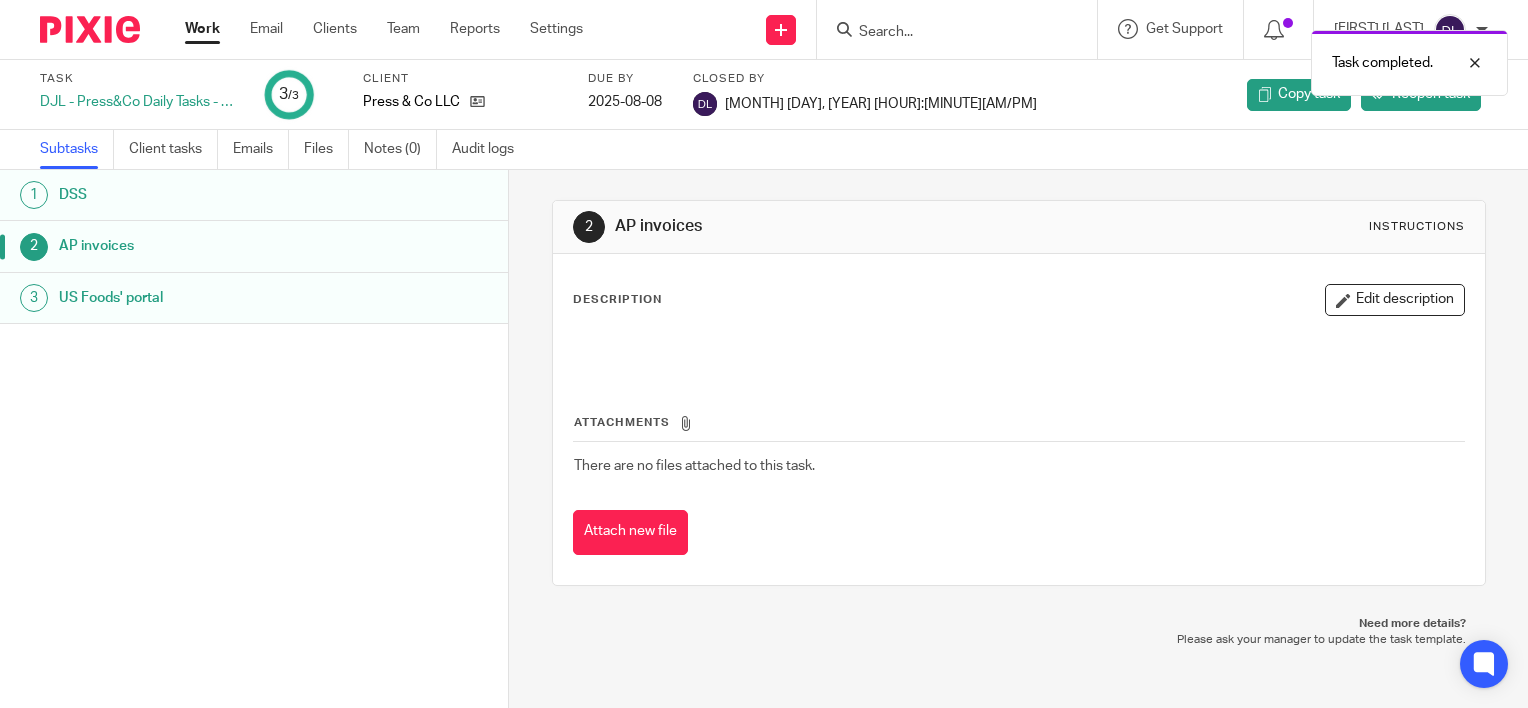 click on "Work
Email
Clients
Team
Reports
Settings
Work
Email
Clients
Team
Reports
Settings" at bounding box center (389, 29) 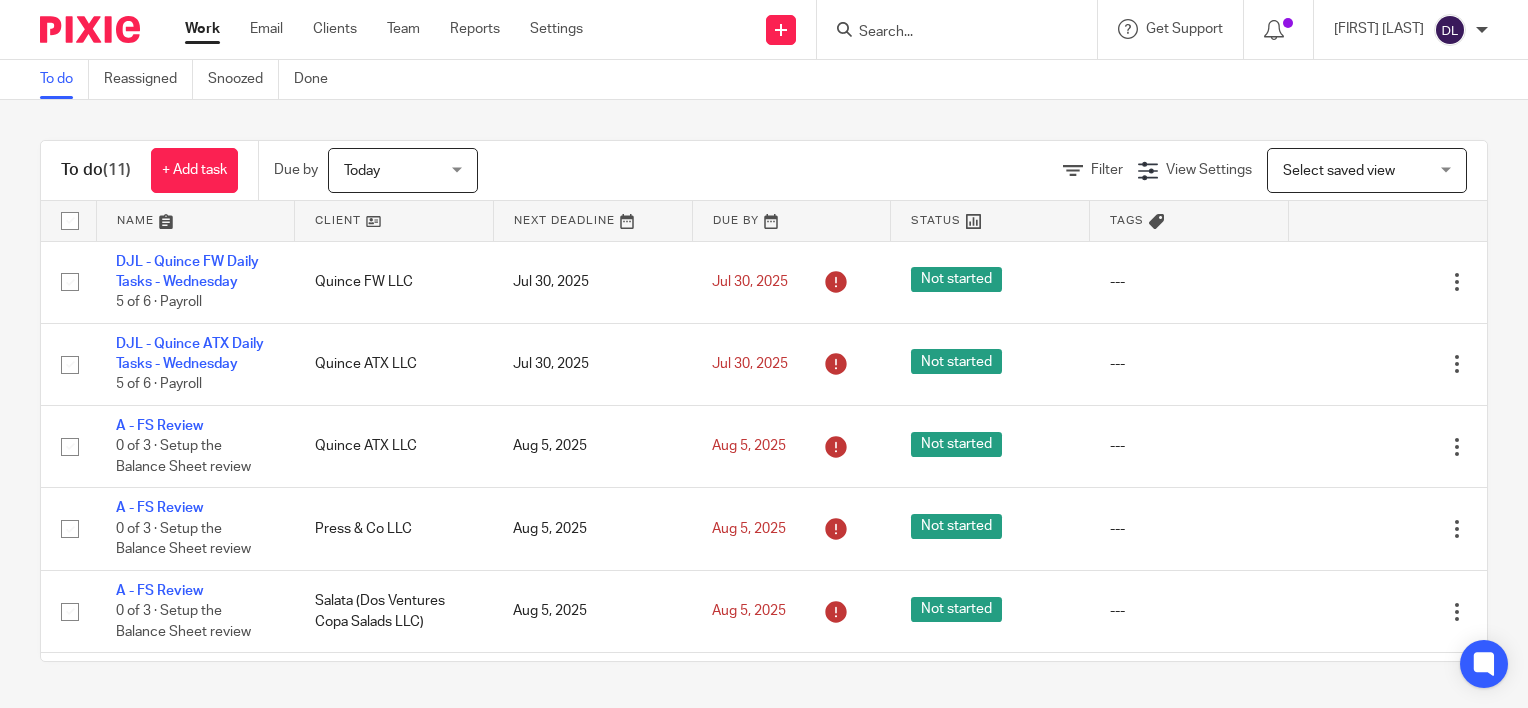 scroll, scrollTop: 0, scrollLeft: 0, axis: both 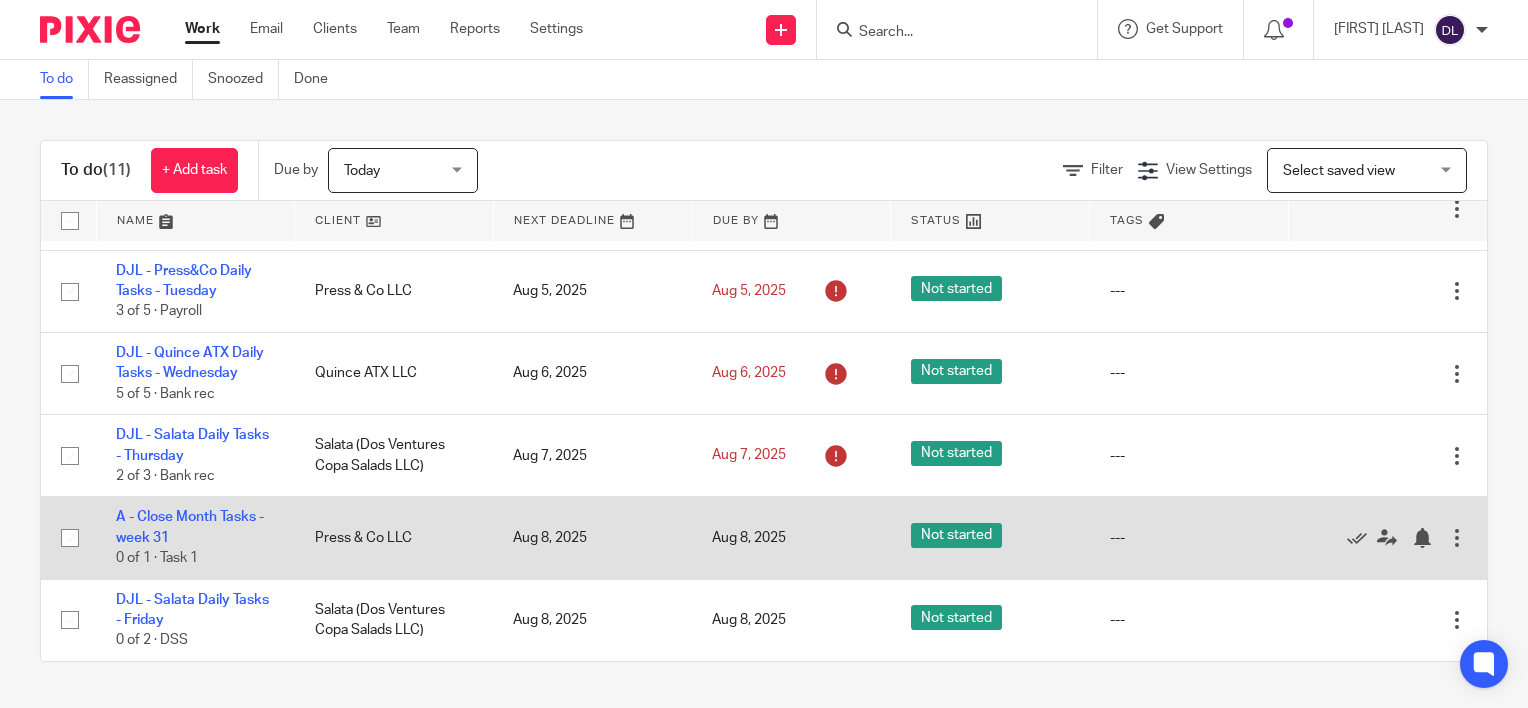 click on "A - Close Month Tasks - week 31
0
of
1 ·
Task 1" at bounding box center [195, 538] 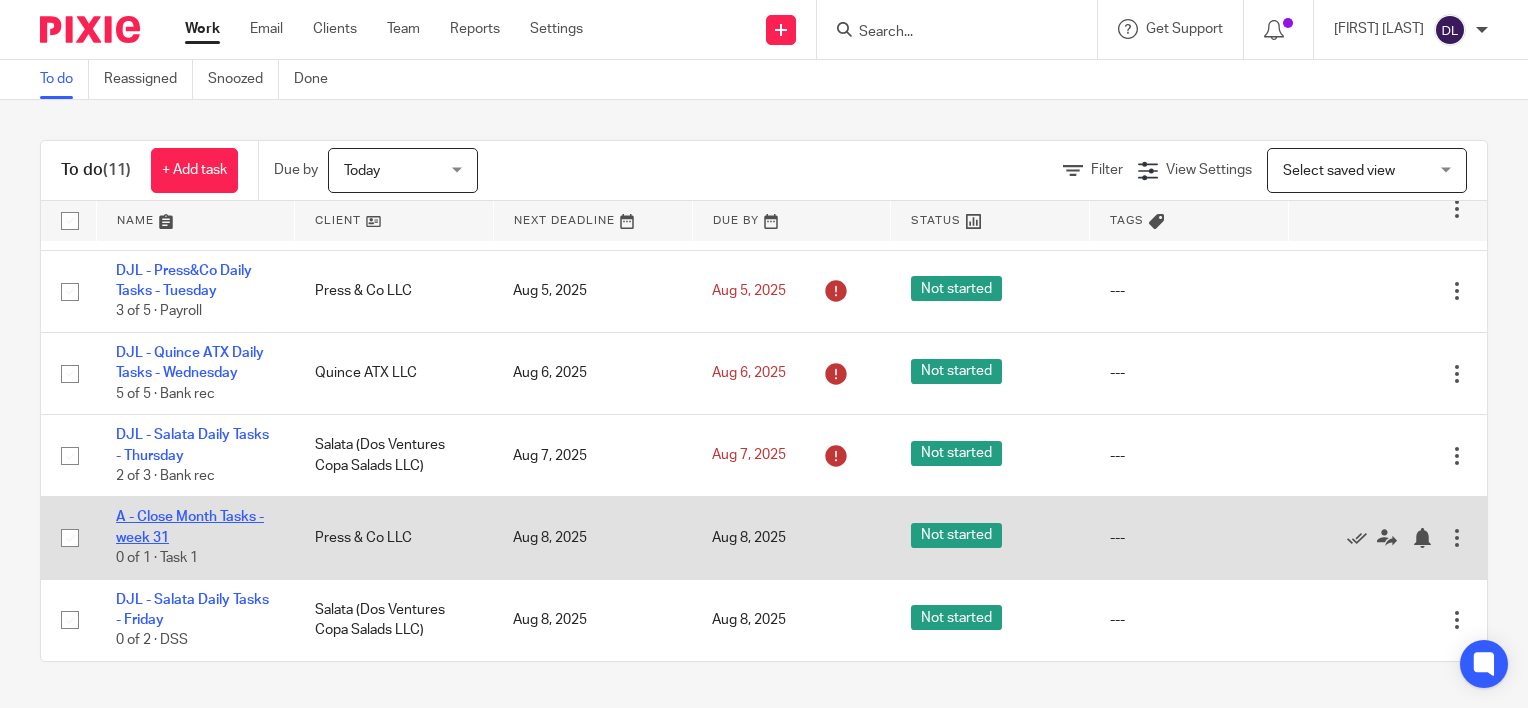 click on "A - Close Month Tasks - week 31" at bounding box center [190, 527] 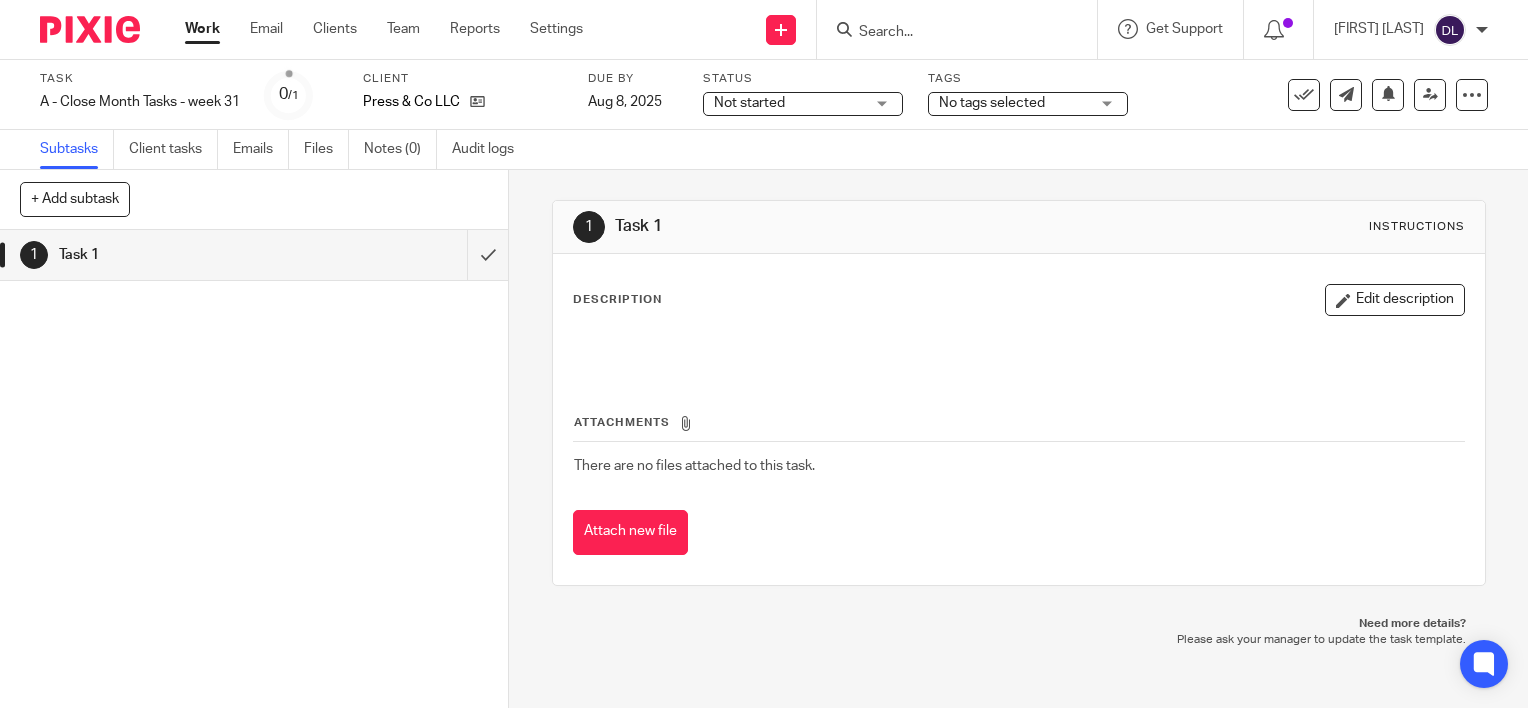 scroll, scrollTop: 0, scrollLeft: 0, axis: both 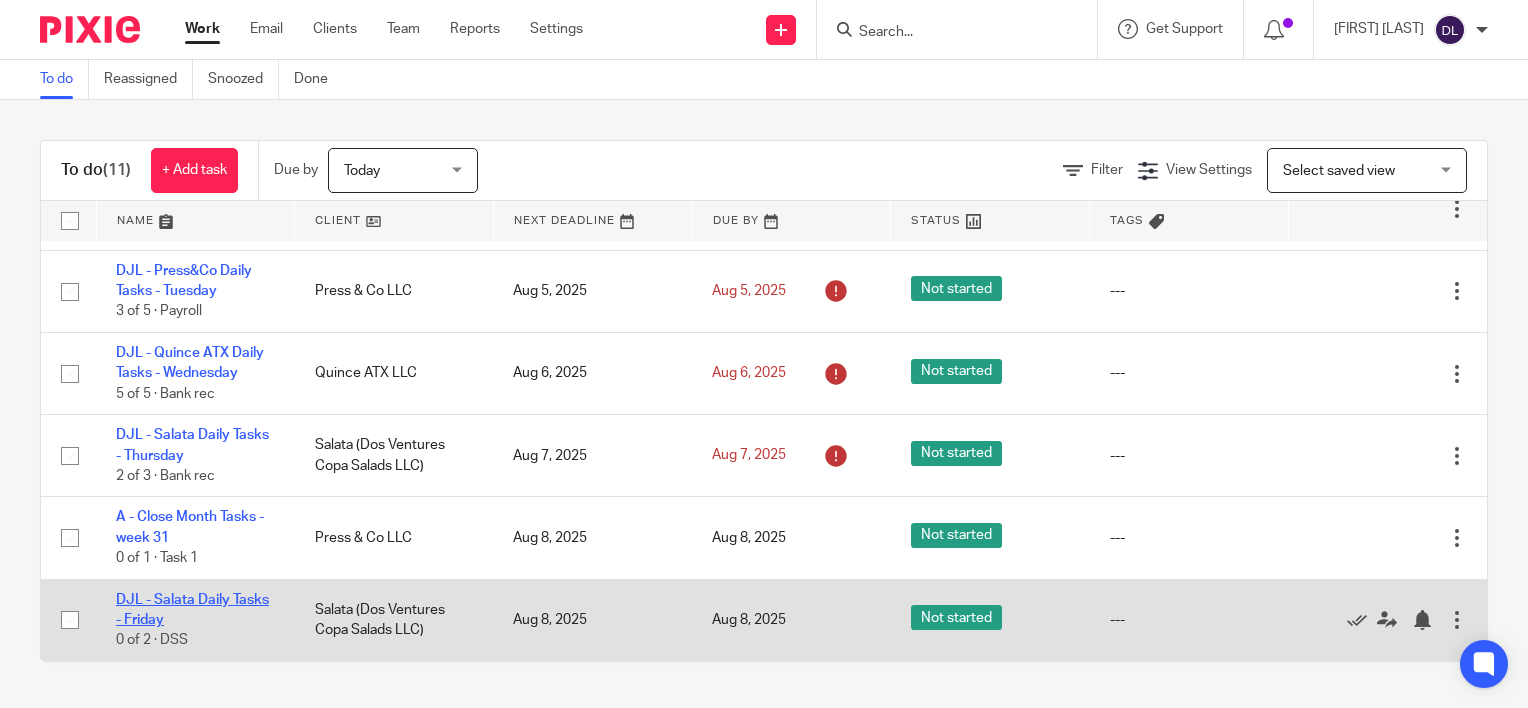 click on "DJL - Salata Daily Tasks - Friday" at bounding box center (192, 610) 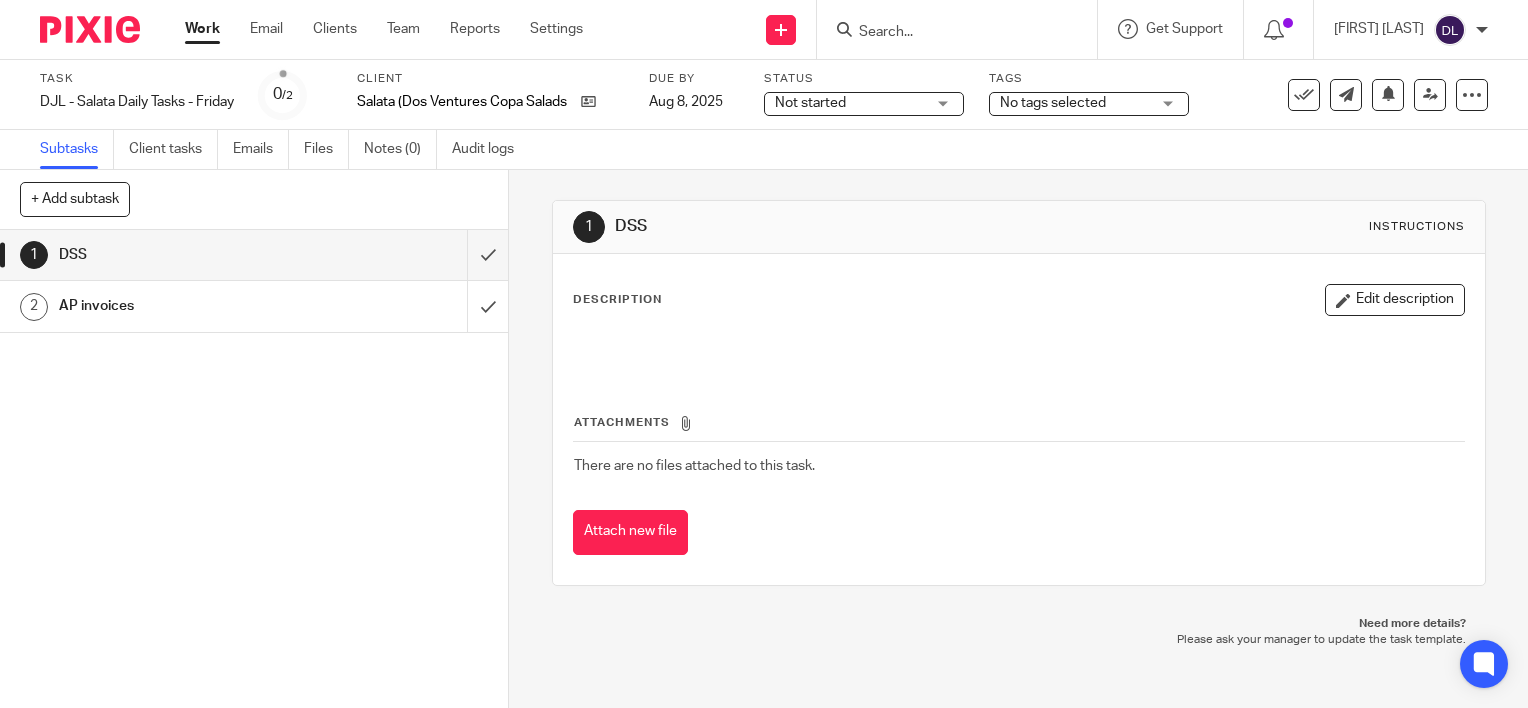 scroll, scrollTop: 0, scrollLeft: 0, axis: both 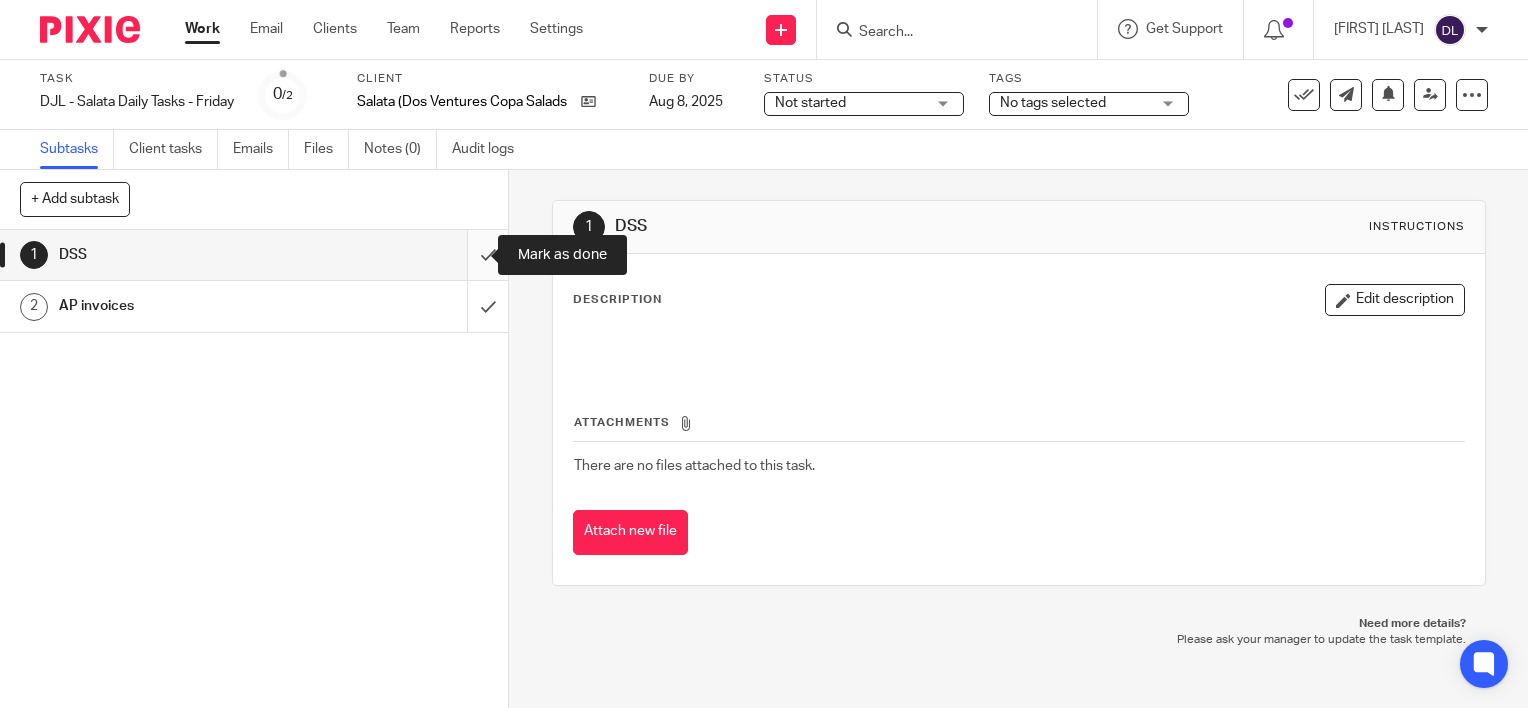 click at bounding box center (254, 255) 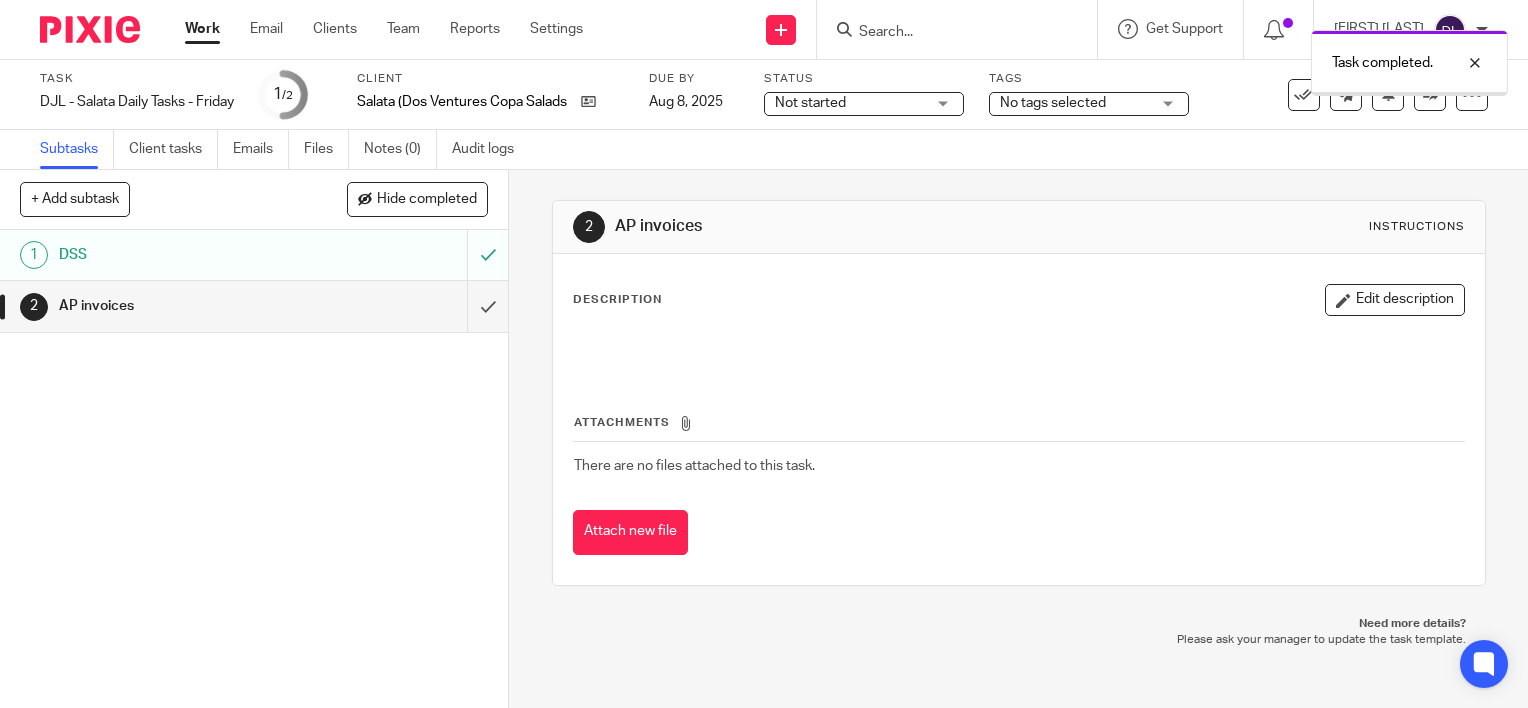 scroll, scrollTop: 0, scrollLeft: 0, axis: both 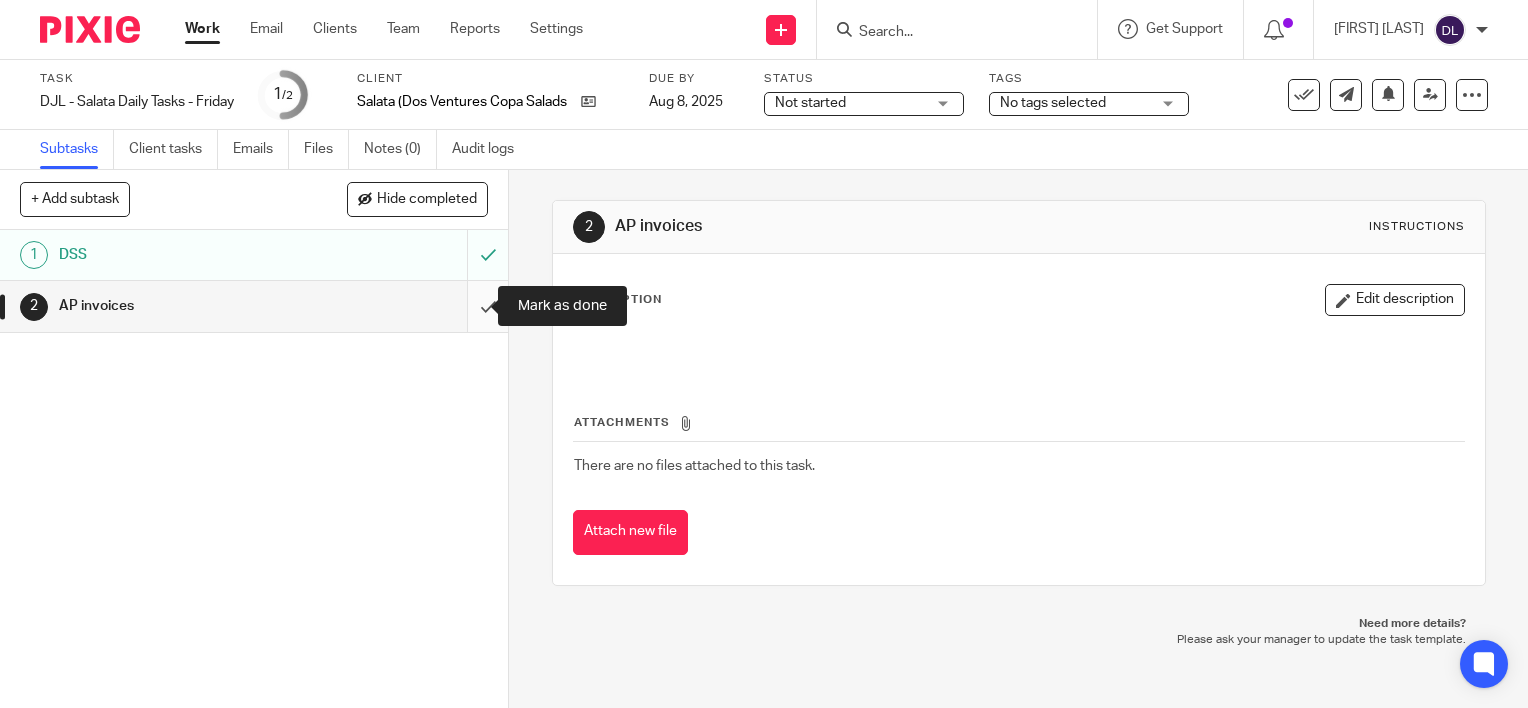 click at bounding box center (254, 306) 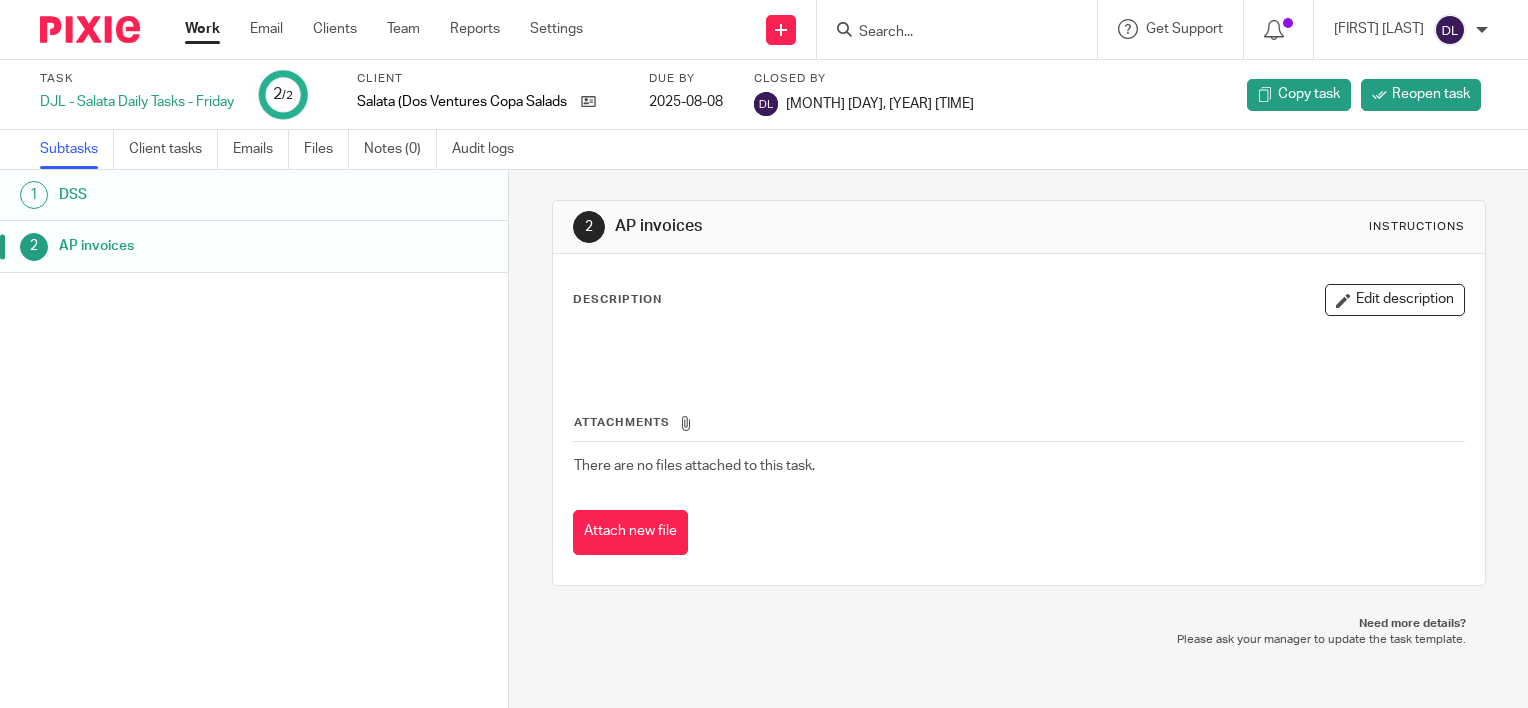 scroll, scrollTop: 0, scrollLeft: 0, axis: both 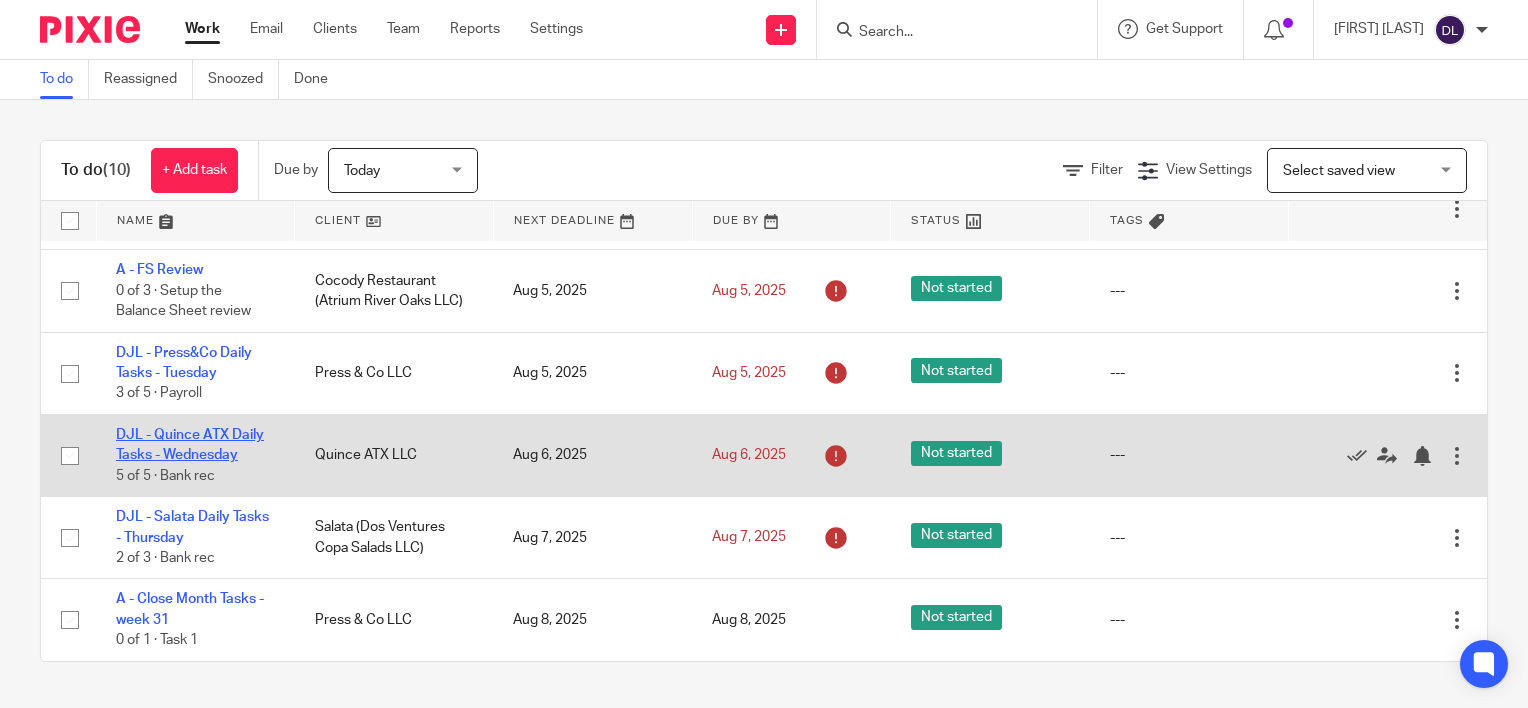click on "DJL - Quince ATX Daily Tasks - Wednesday" at bounding box center [190, 445] 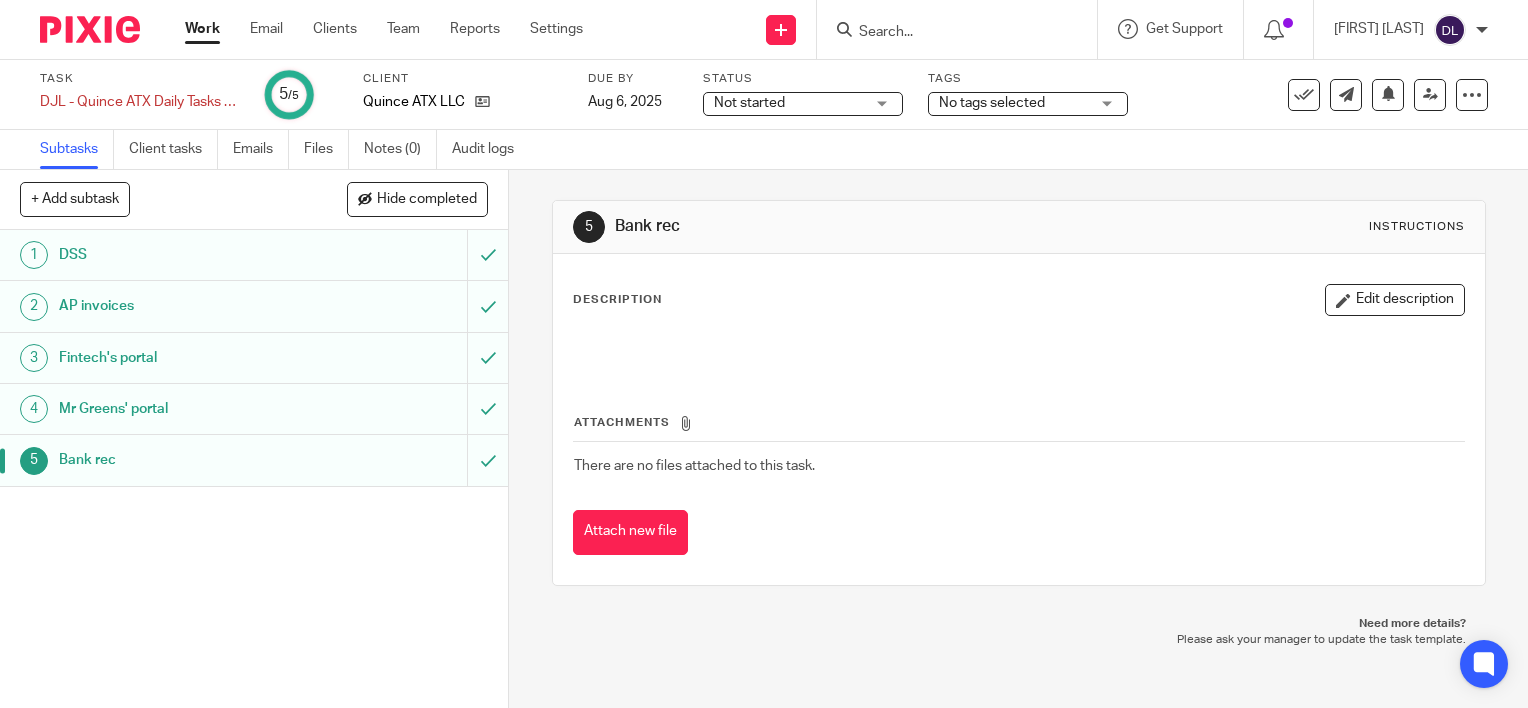 scroll, scrollTop: 0, scrollLeft: 0, axis: both 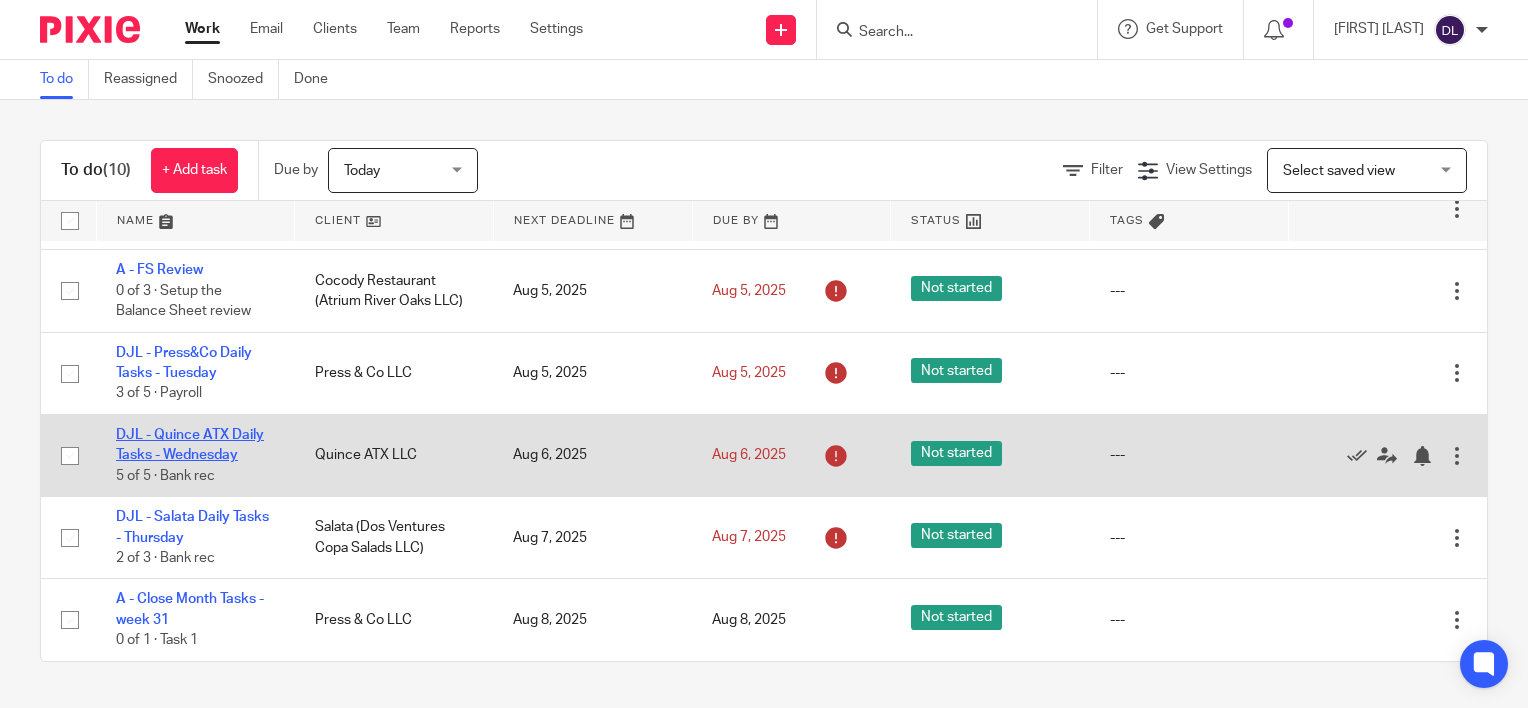 click on "DJL - Quince ATX Daily Tasks - Wednesday" at bounding box center [190, 445] 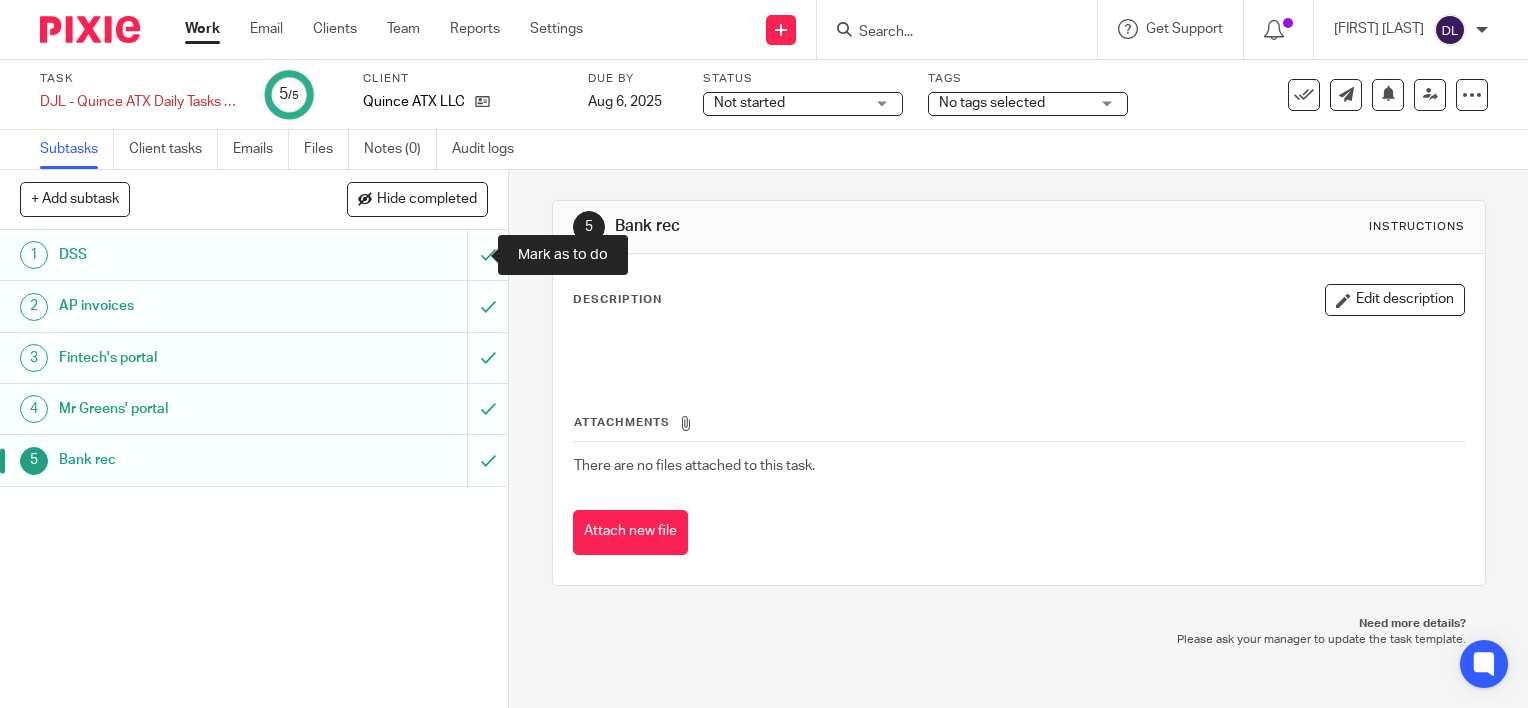 scroll, scrollTop: 0, scrollLeft: 0, axis: both 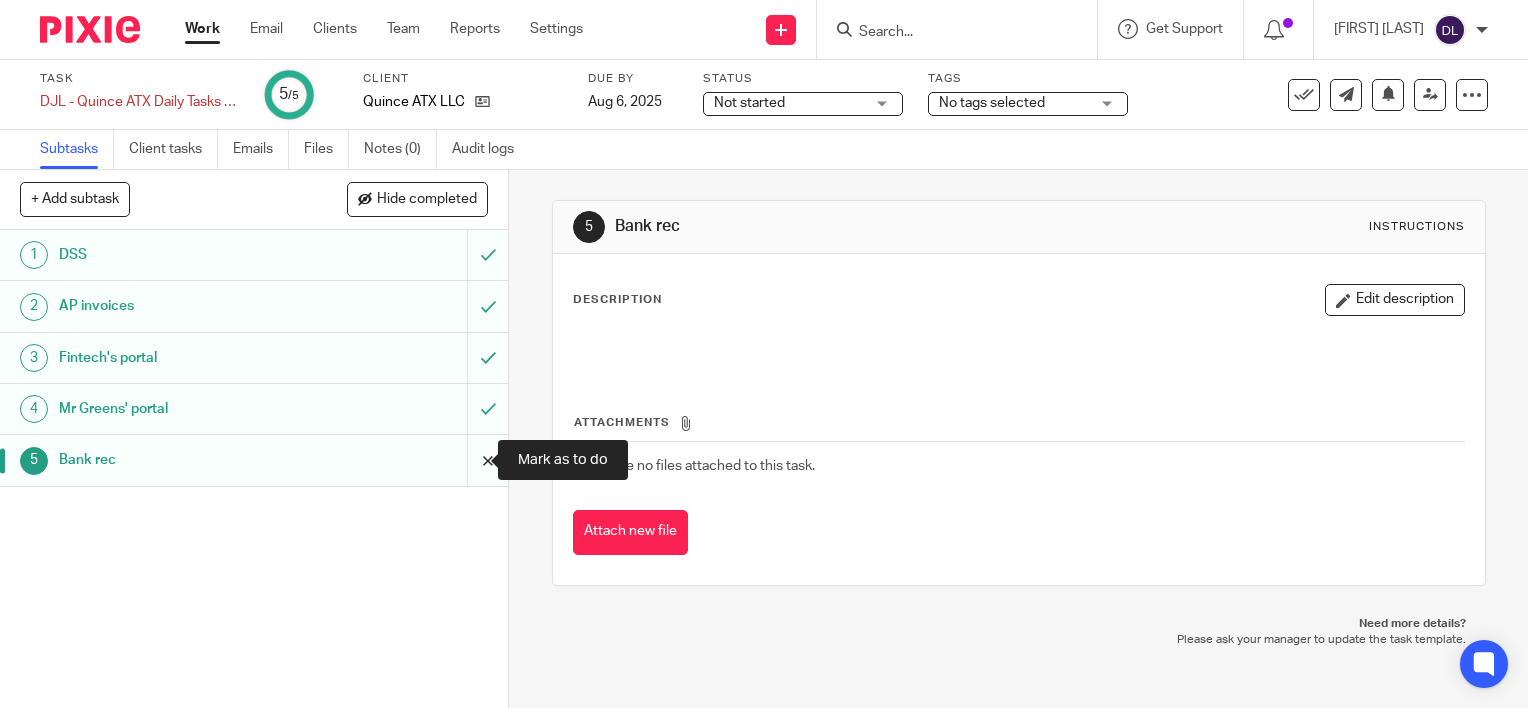 click at bounding box center (254, 460) 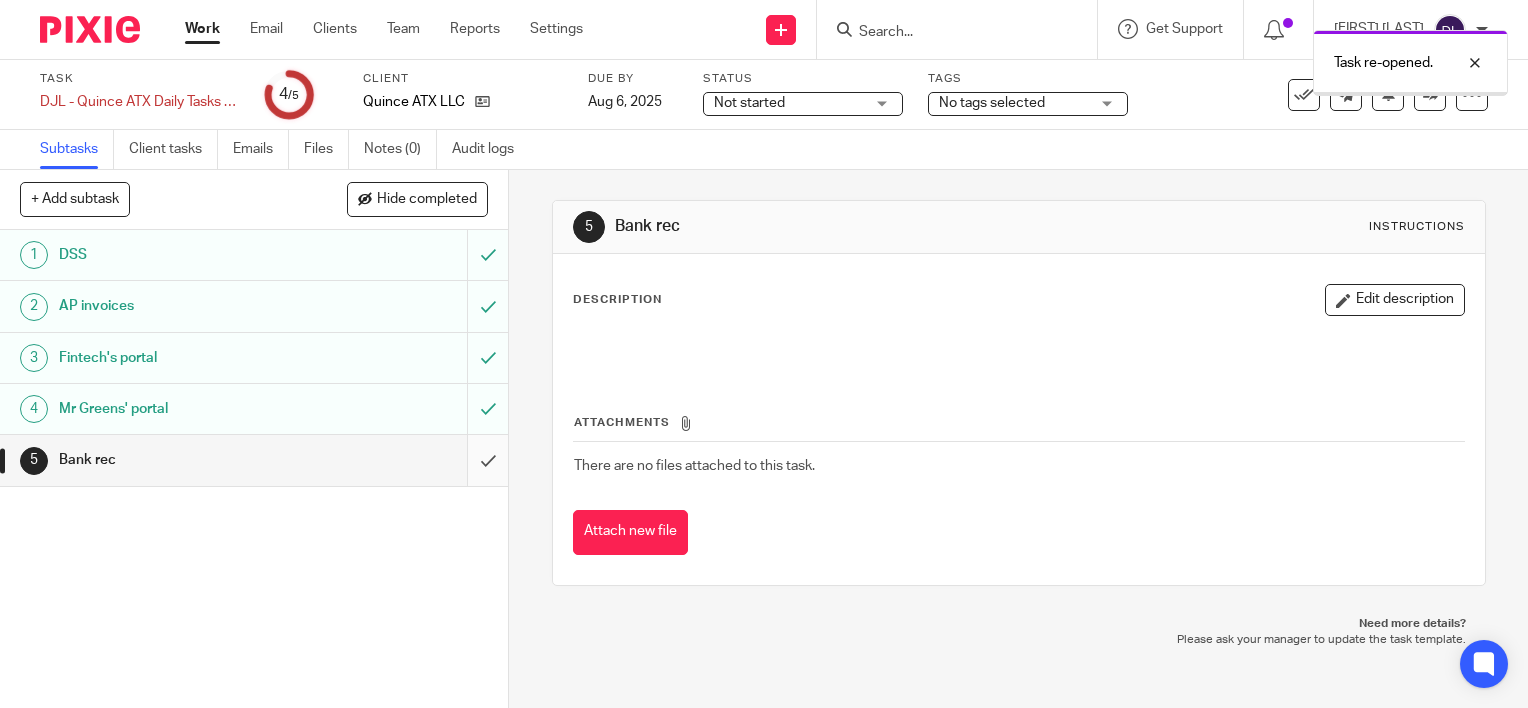 scroll, scrollTop: 0, scrollLeft: 0, axis: both 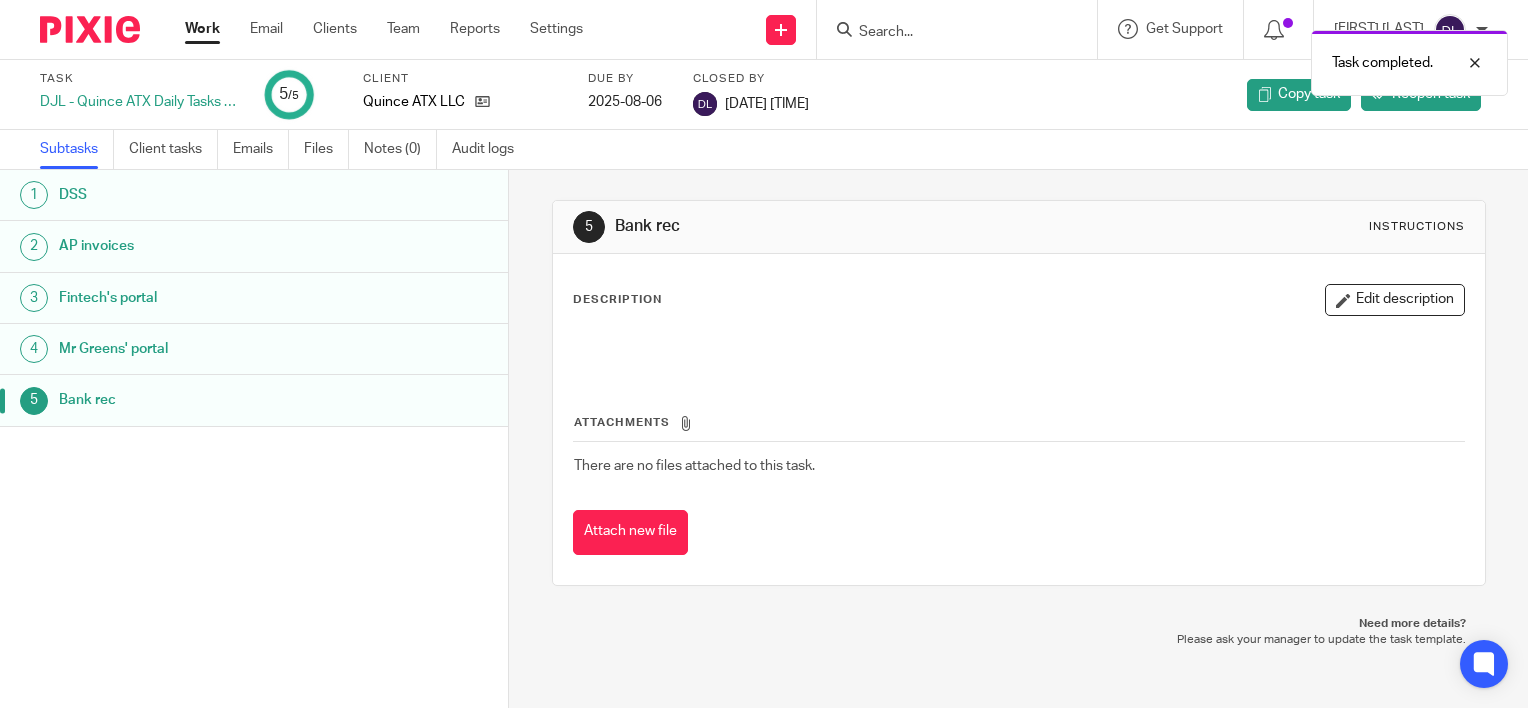 click on "Work" at bounding box center [202, 29] 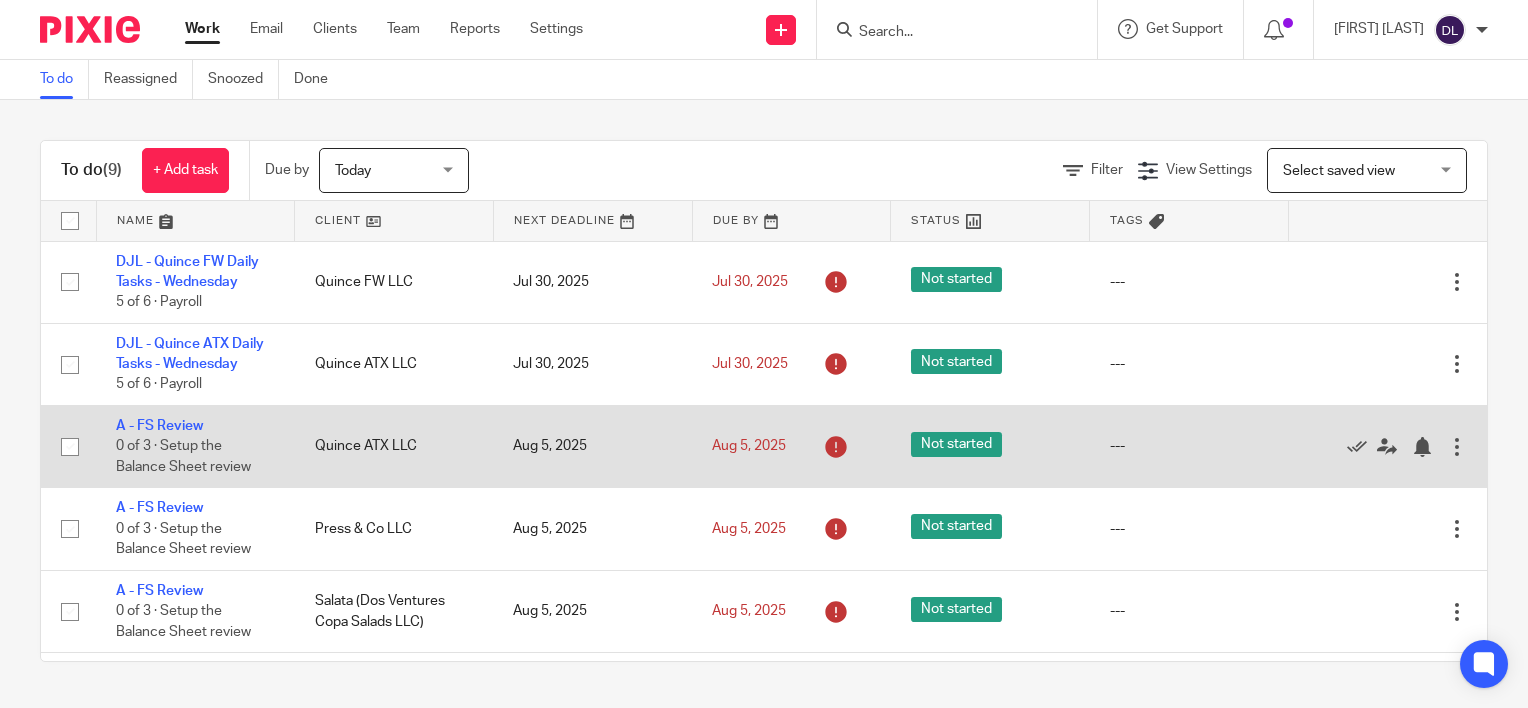 scroll, scrollTop: 0, scrollLeft: 0, axis: both 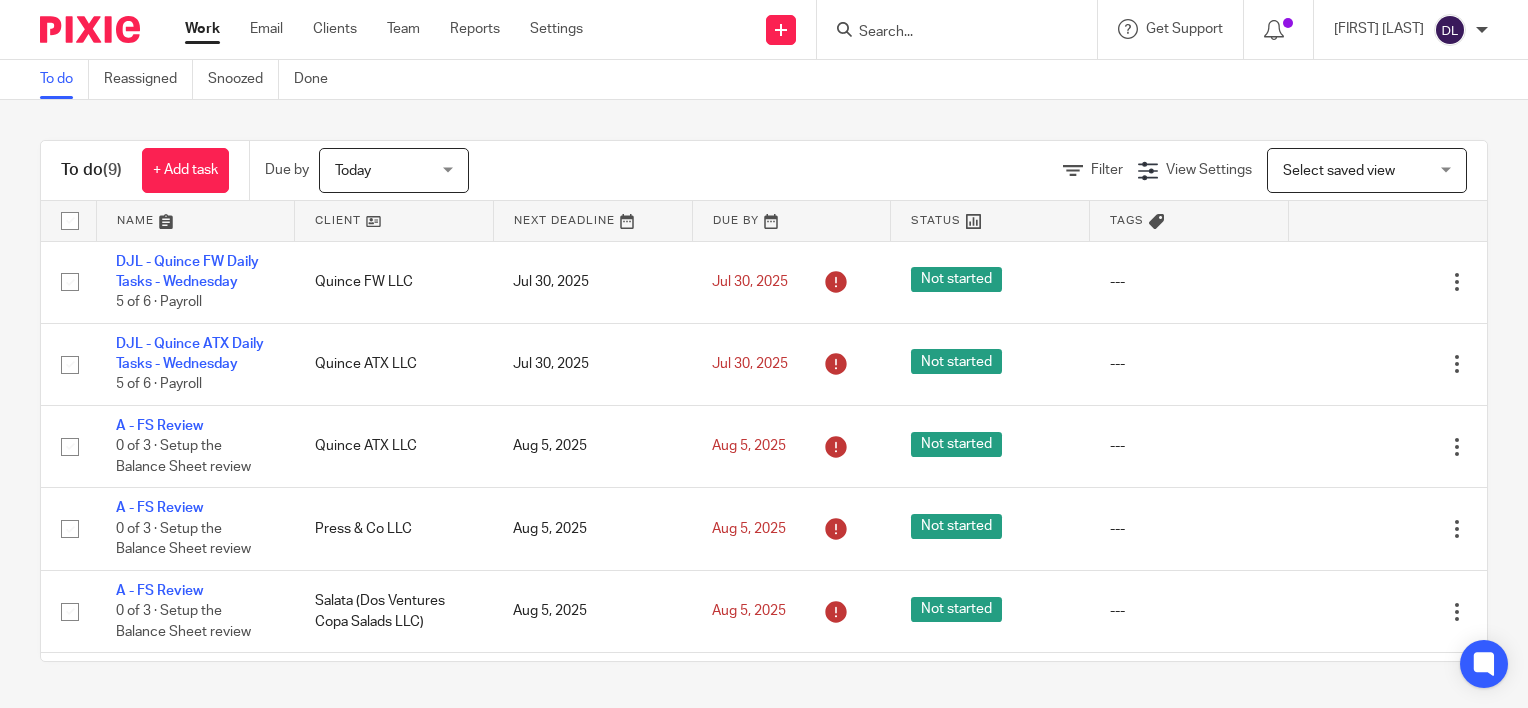 click at bounding box center (196, 221) 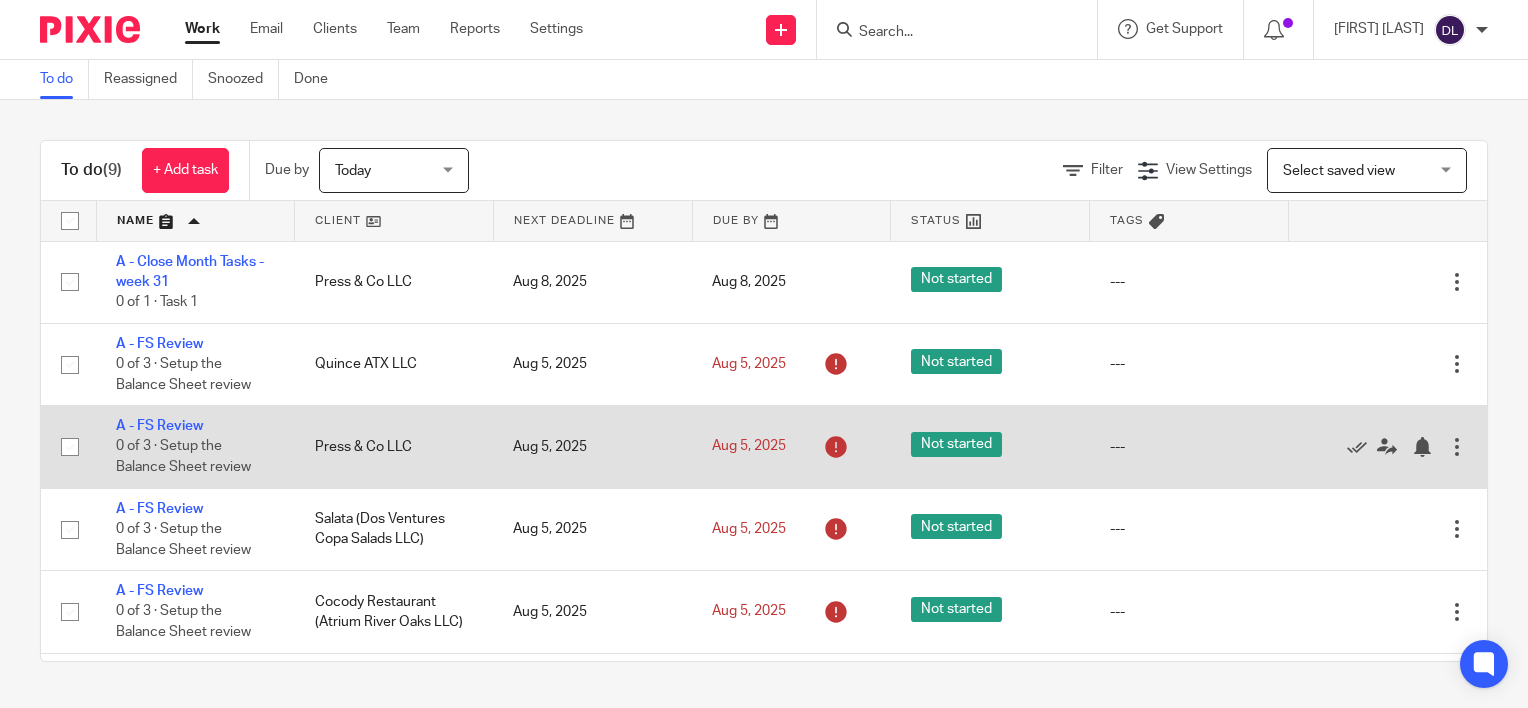 scroll, scrollTop: 0, scrollLeft: 0, axis: both 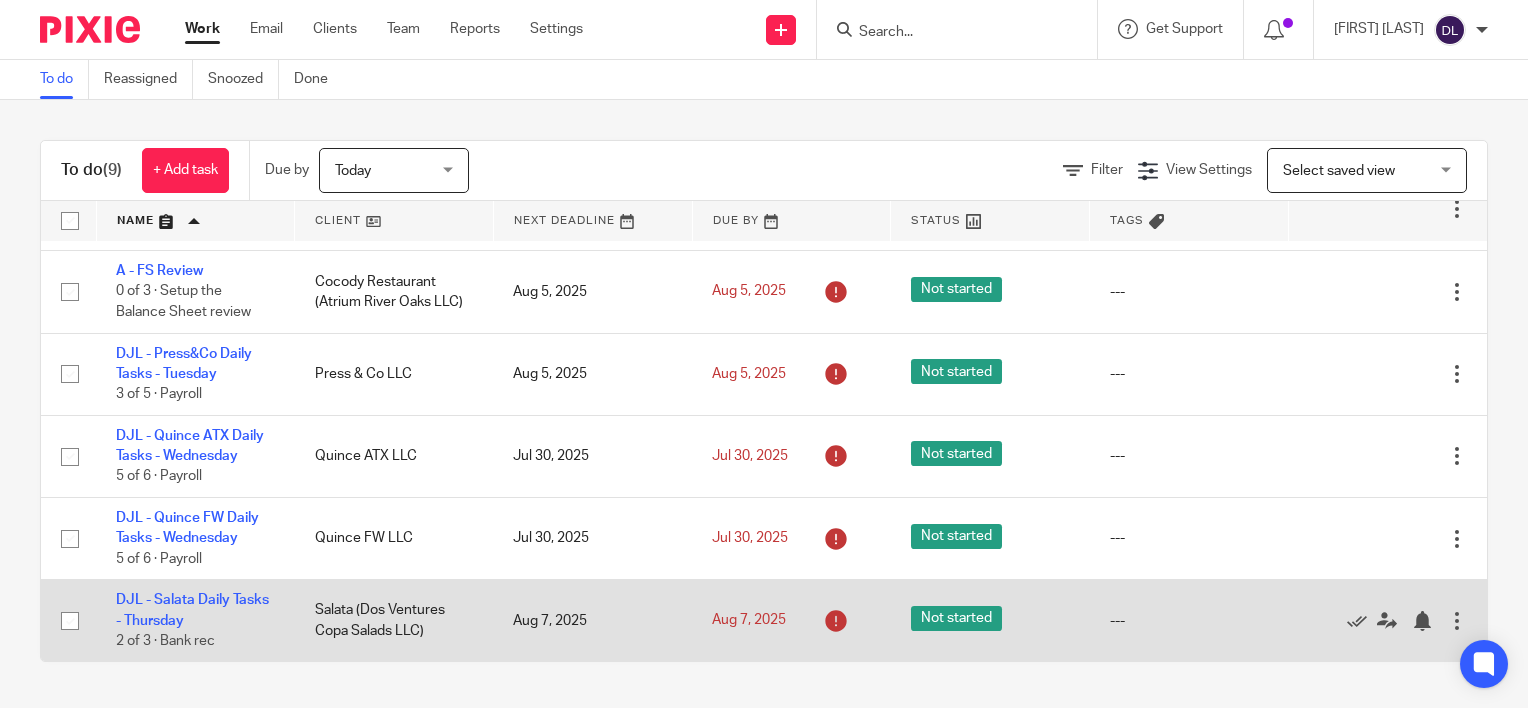 click at bounding box center (1457, 621) 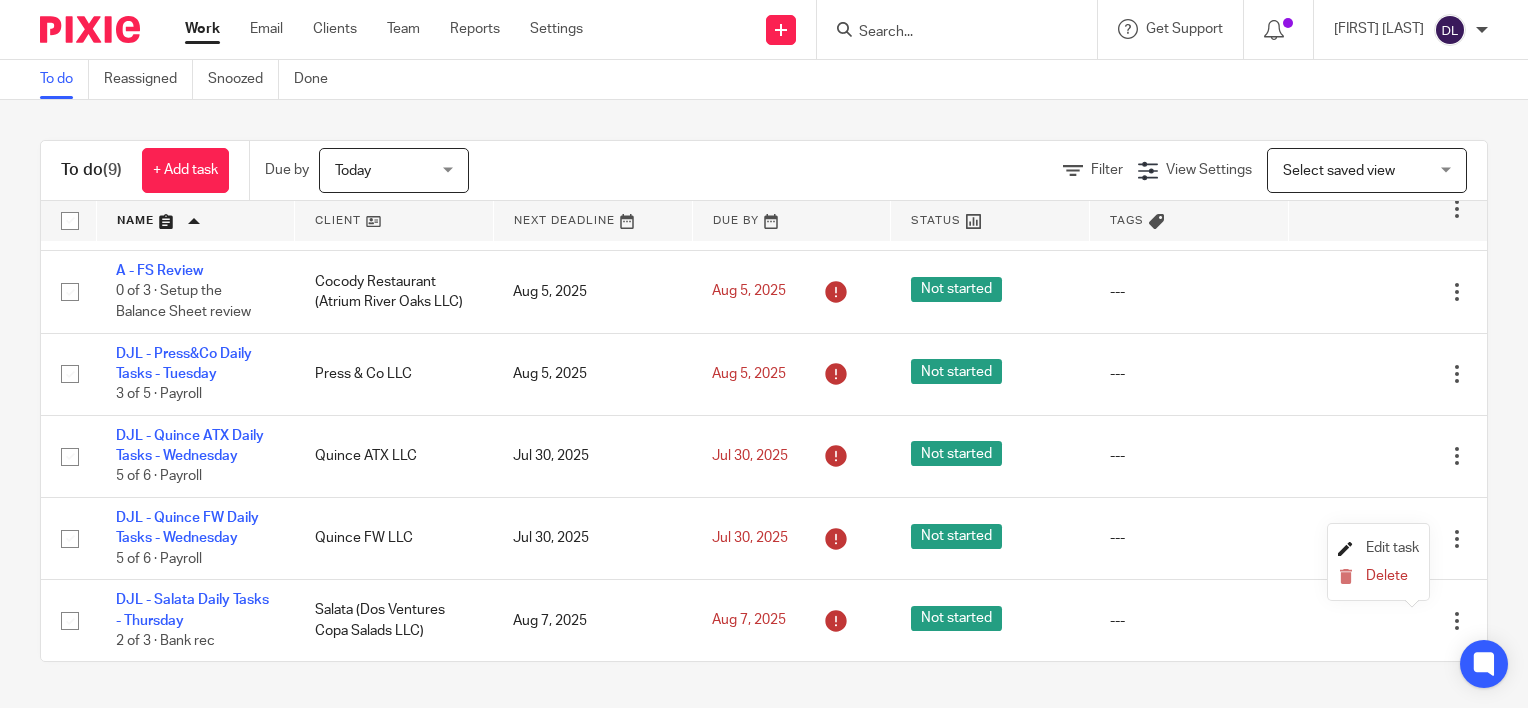 click on "Edit task" at bounding box center (1392, 548) 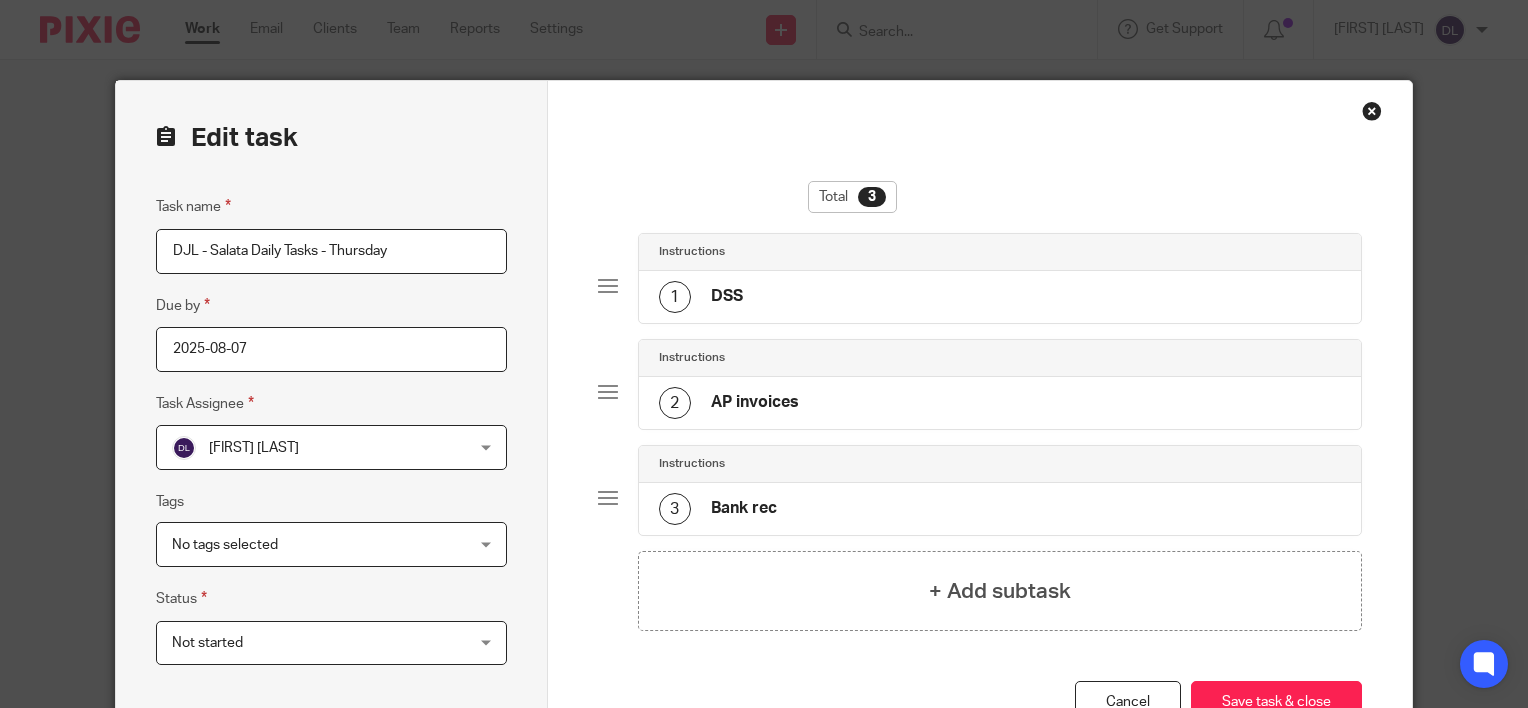 scroll, scrollTop: 0, scrollLeft: 0, axis: both 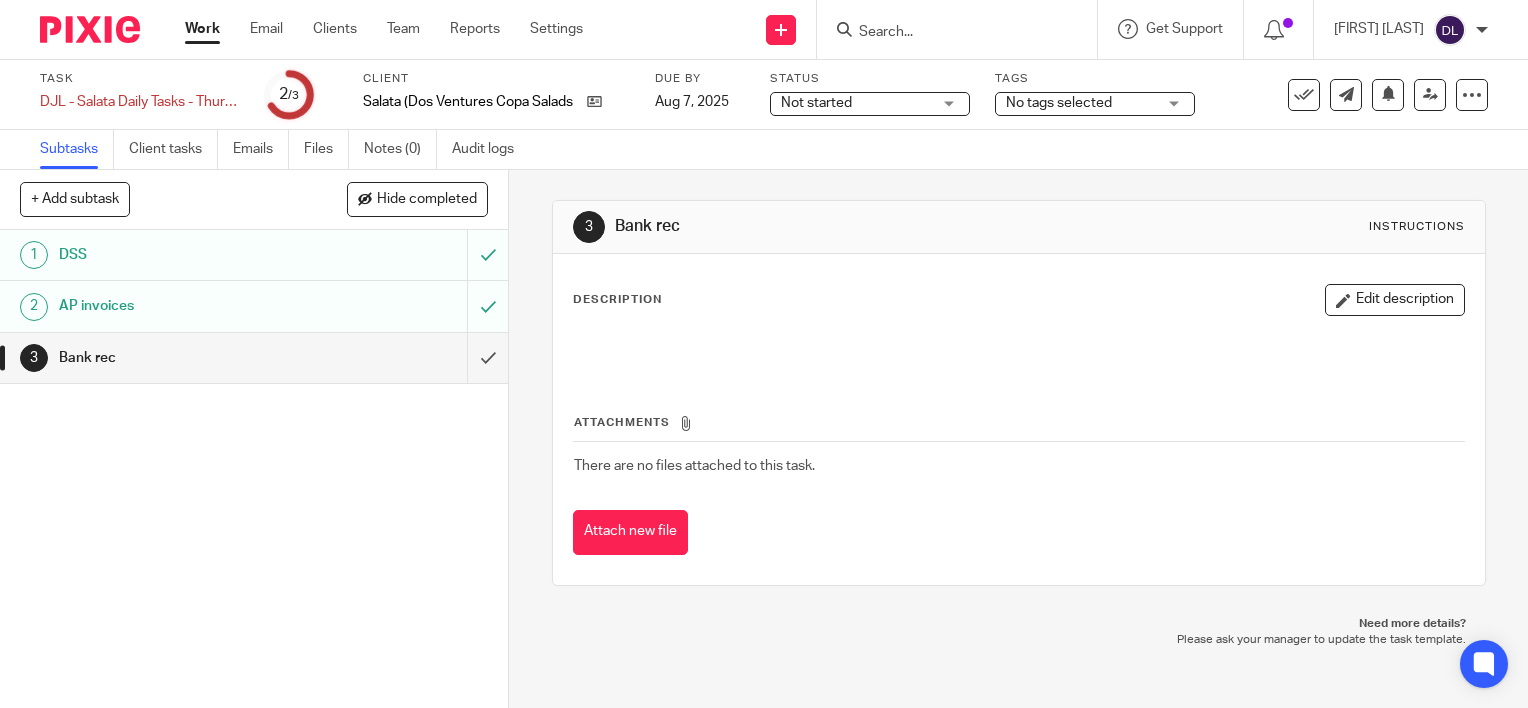 click on "Work" at bounding box center [202, 29] 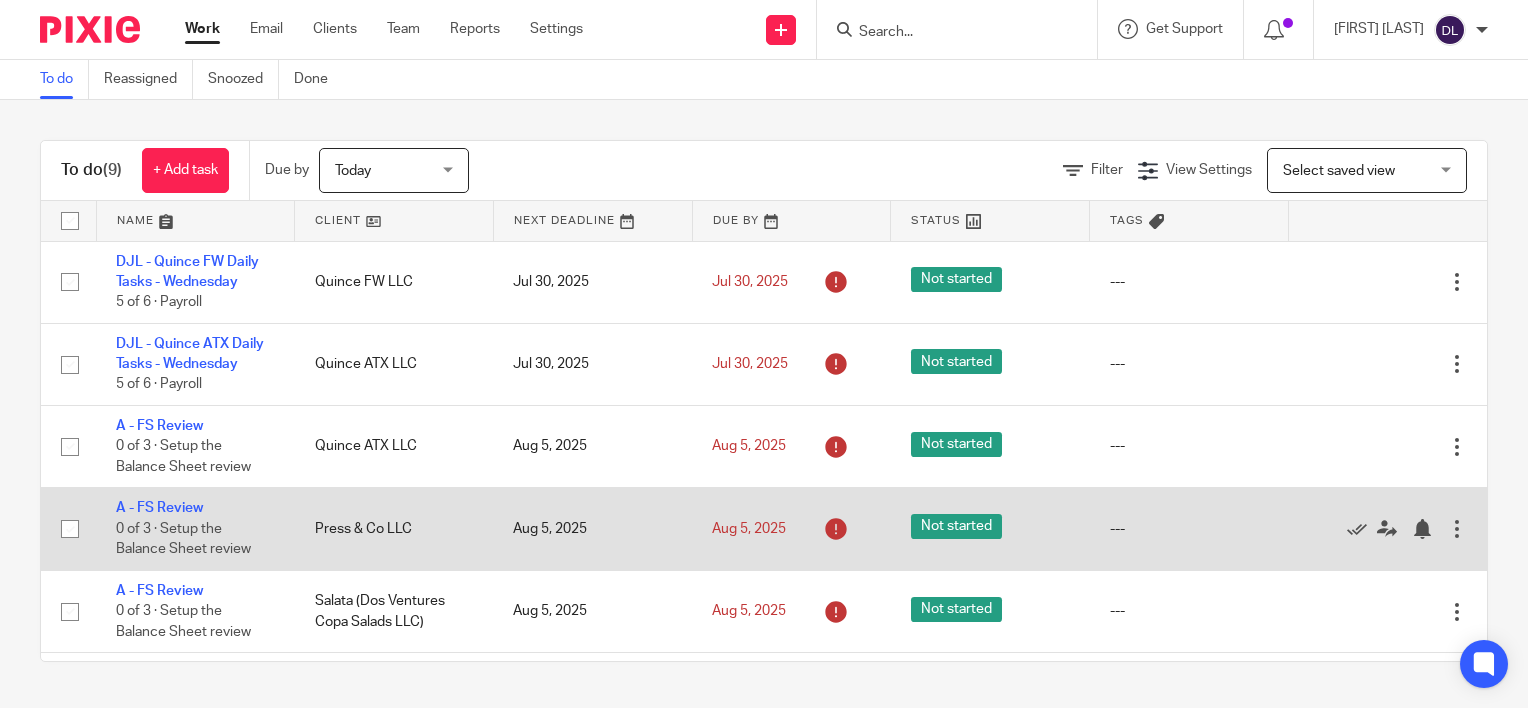 scroll, scrollTop: 0, scrollLeft: 0, axis: both 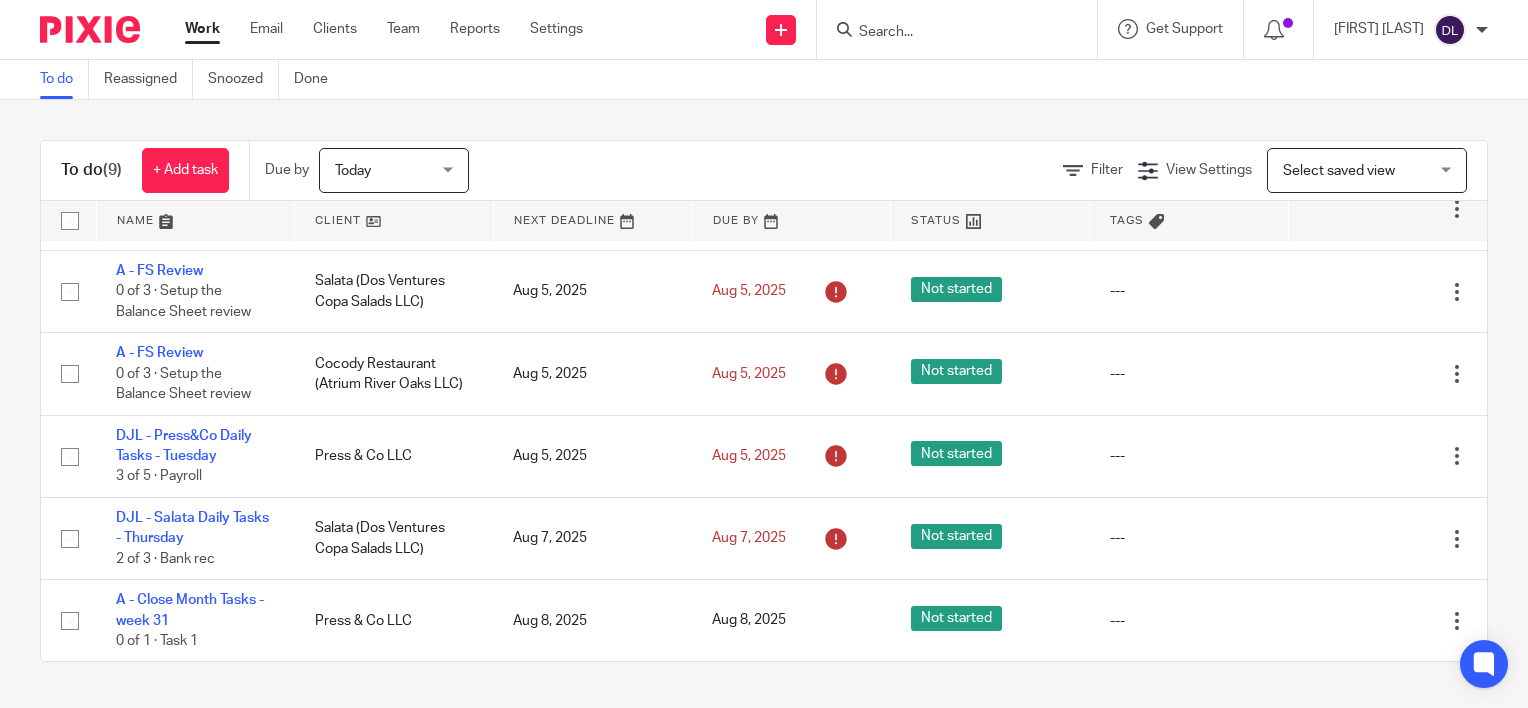 click at bounding box center (196, 221) 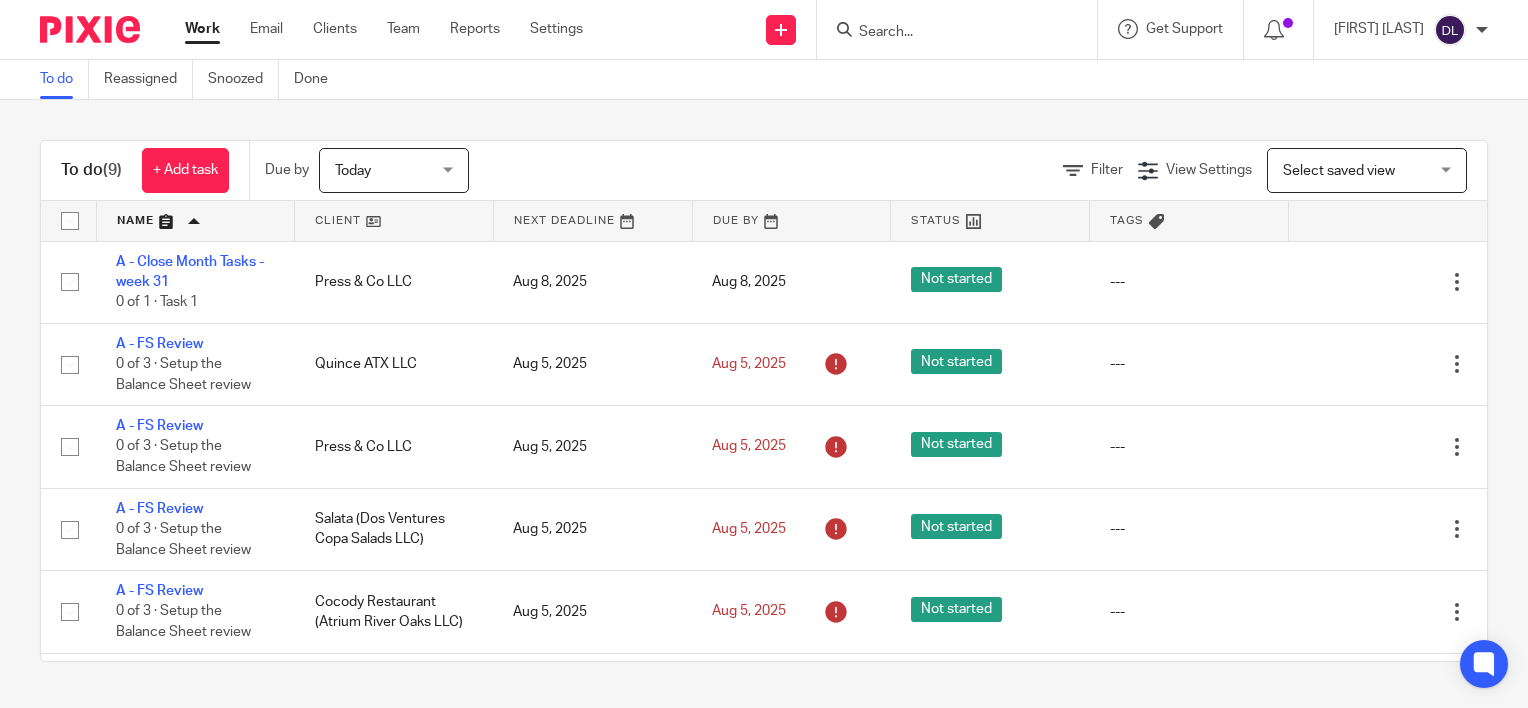 scroll, scrollTop: 0, scrollLeft: 0, axis: both 